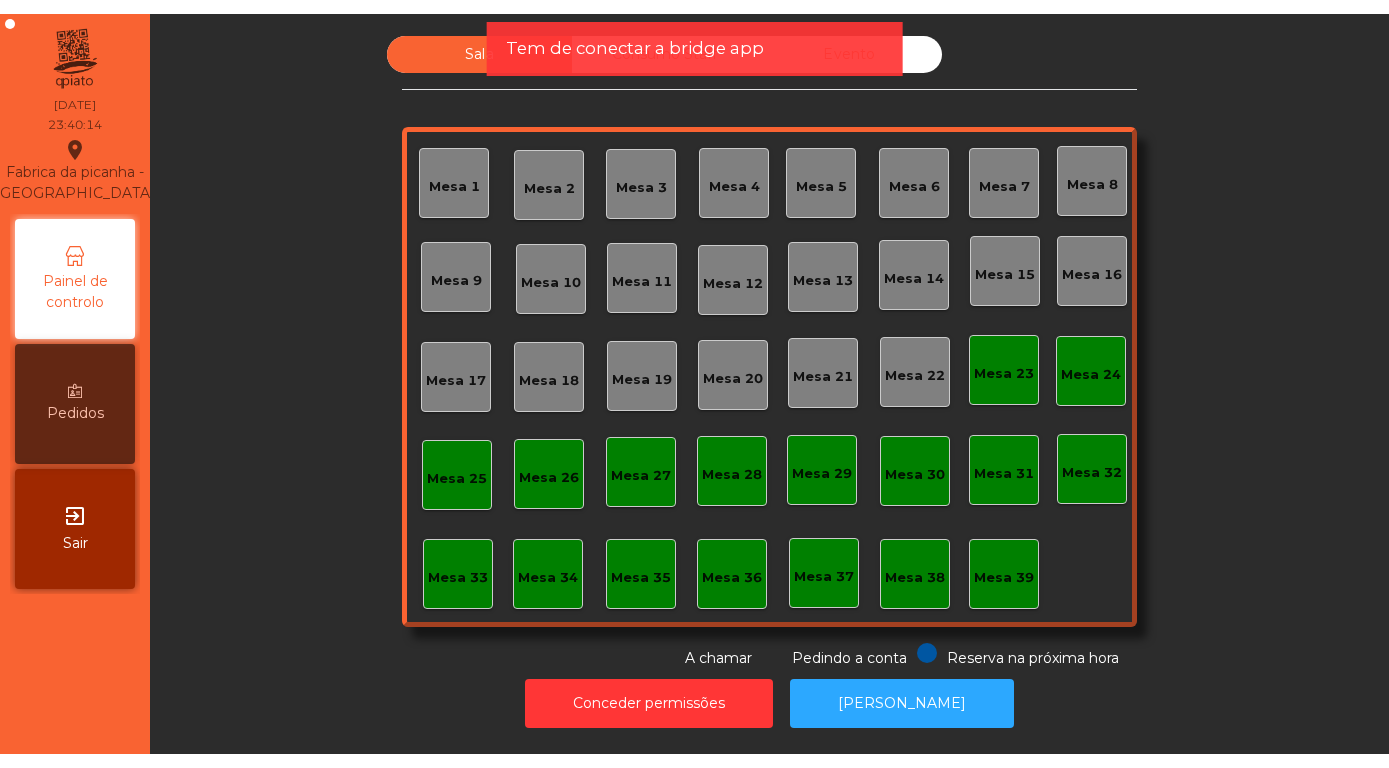 scroll, scrollTop: 0, scrollLeft: 0, axis: both 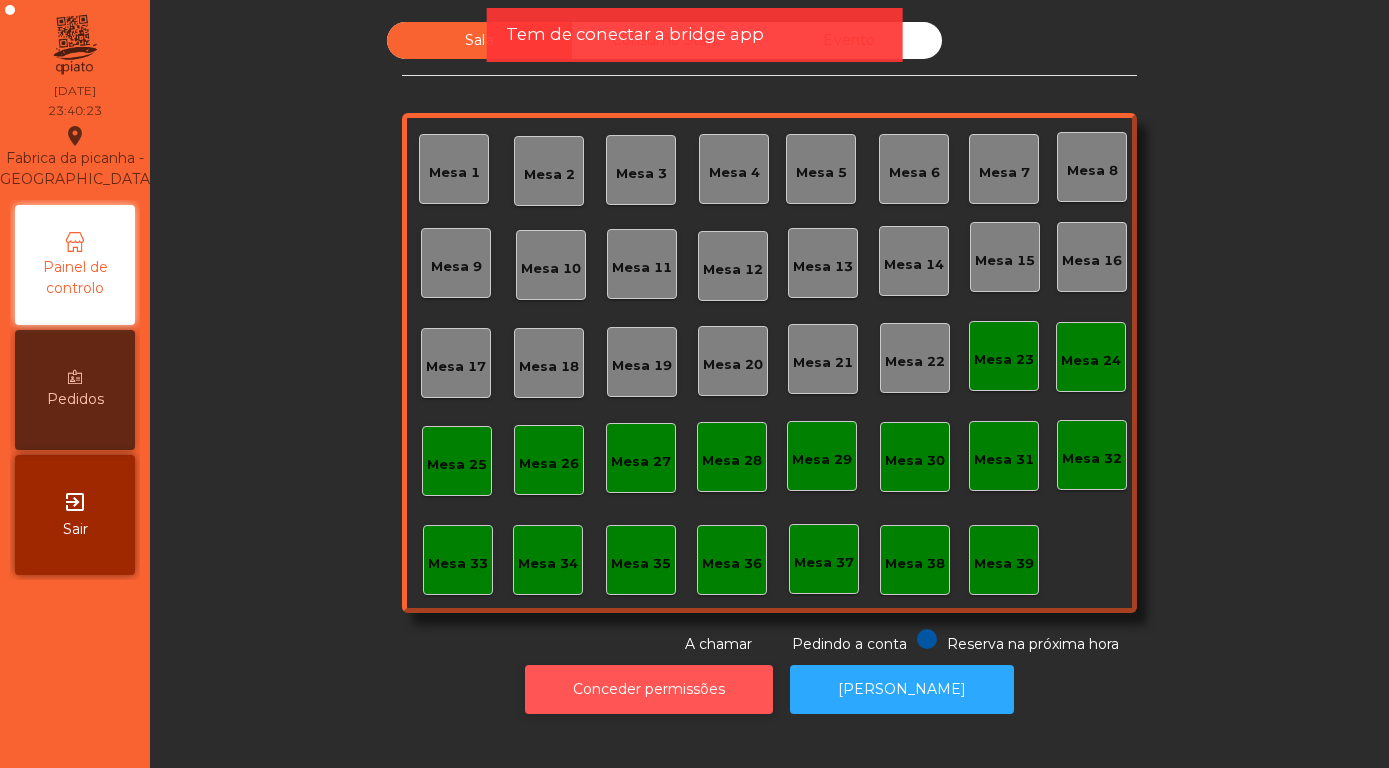 click on "Conceder permissões" 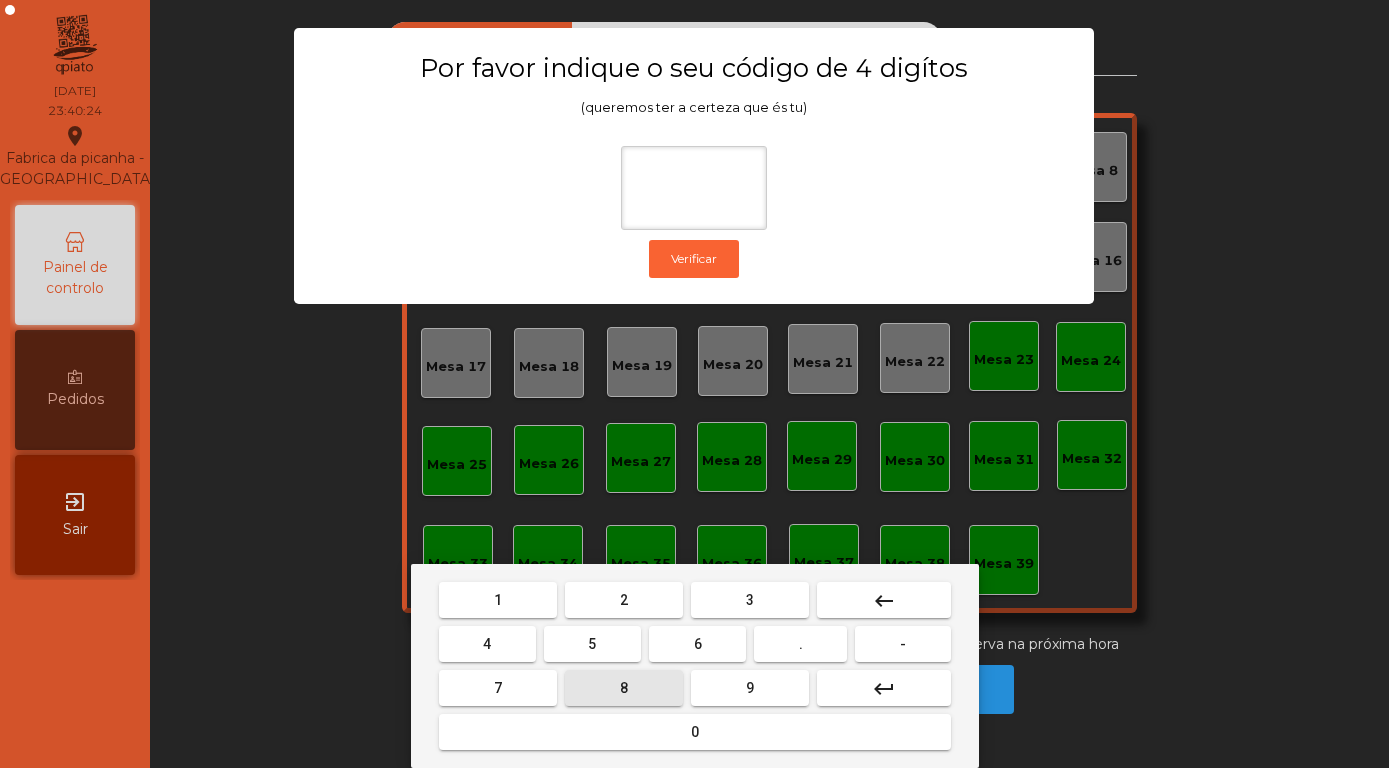 click on "8" at bounding box center [624, 688] 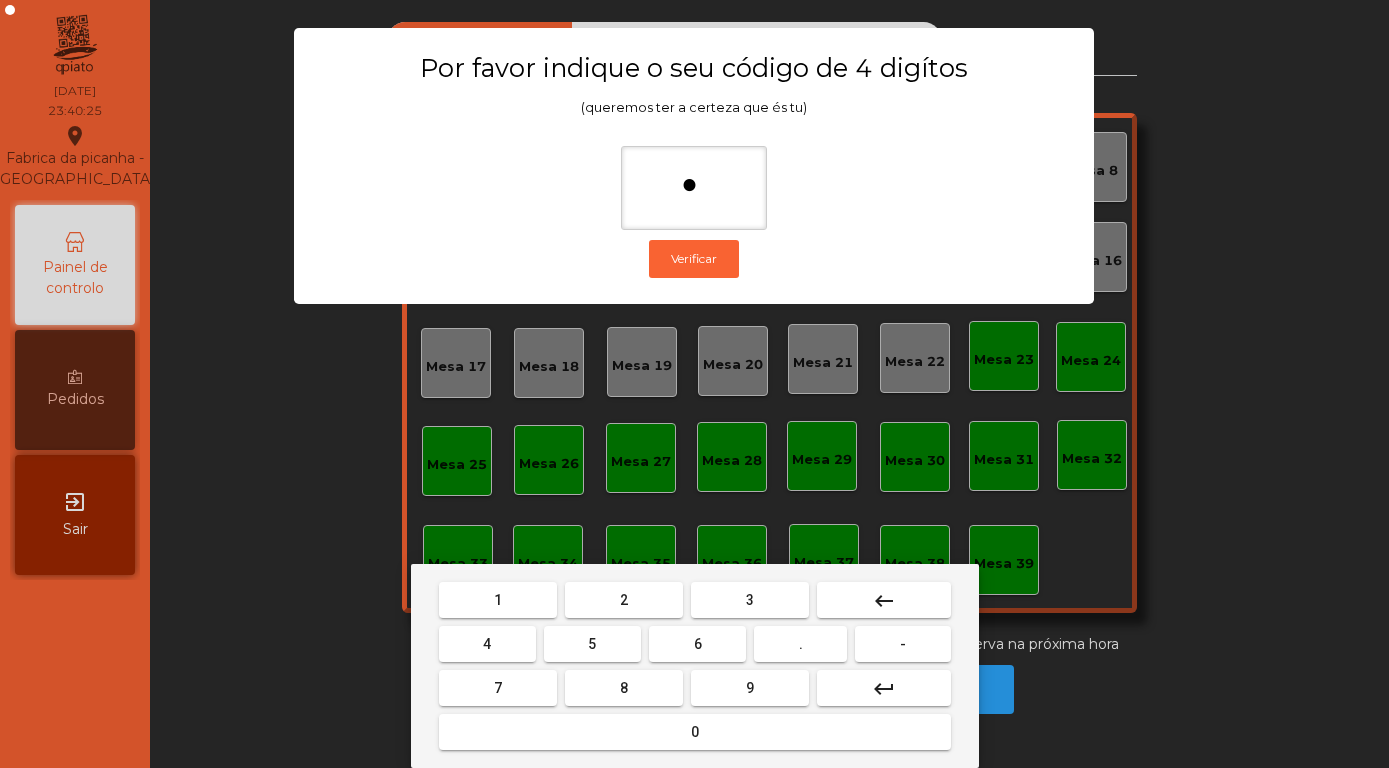 click on "4" at bounding box center [487, 644] 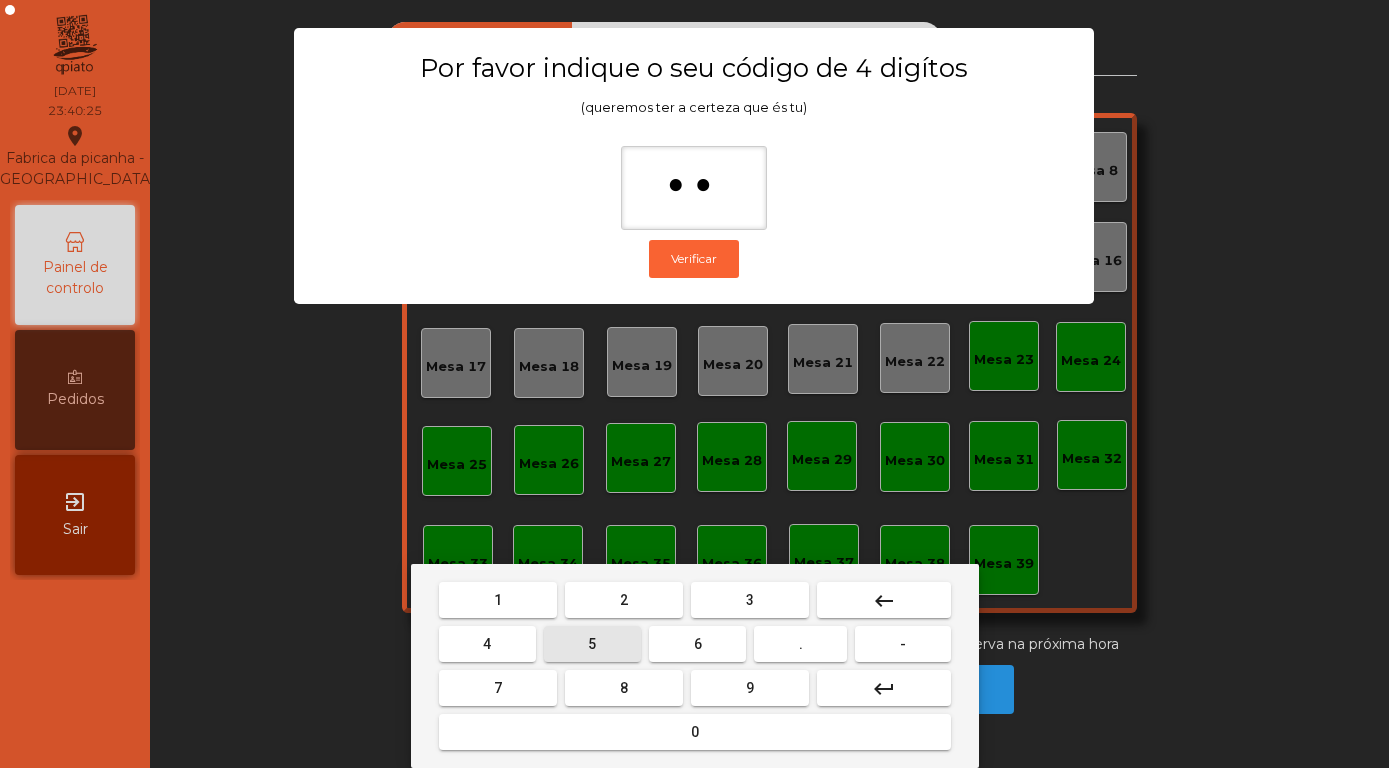 click on "5" at bounding box center (592, 644) 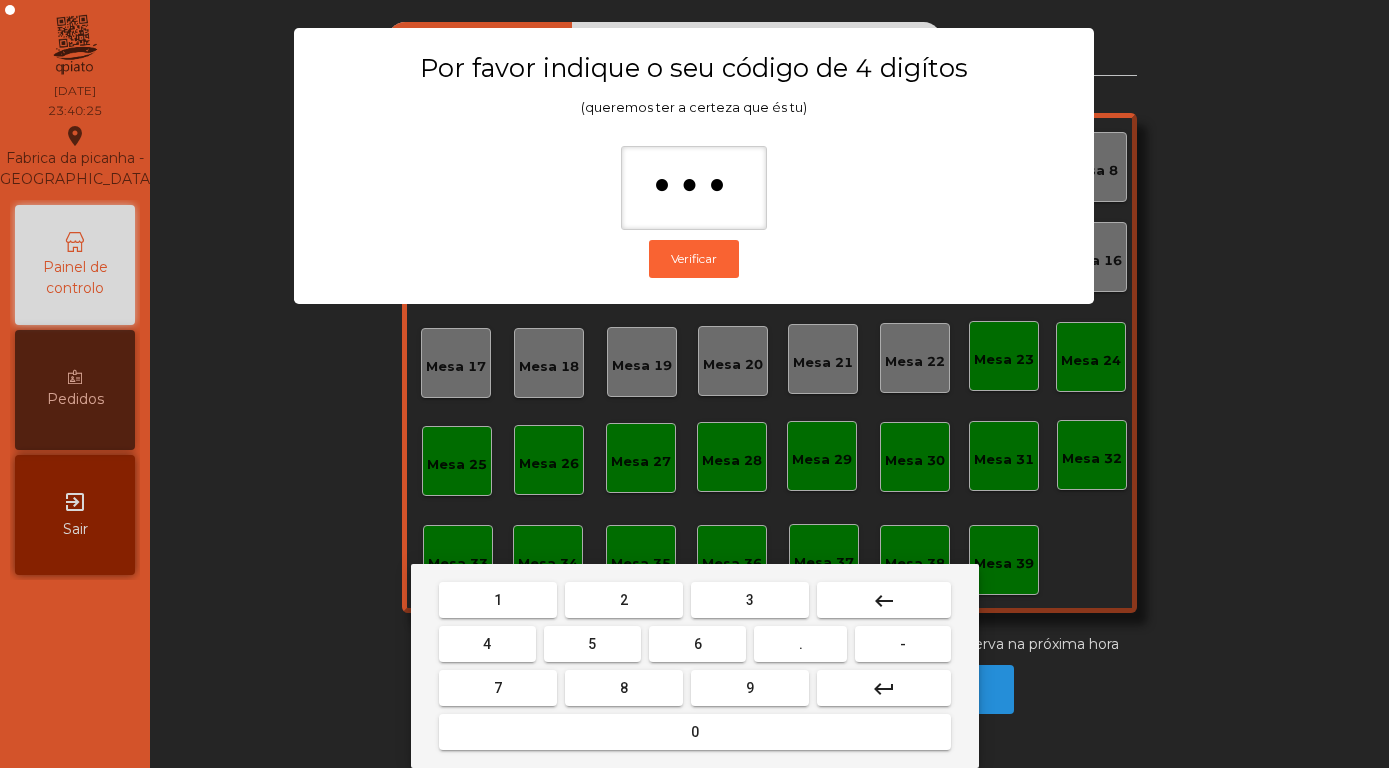 click on "7" at bounding box center (498, 688) 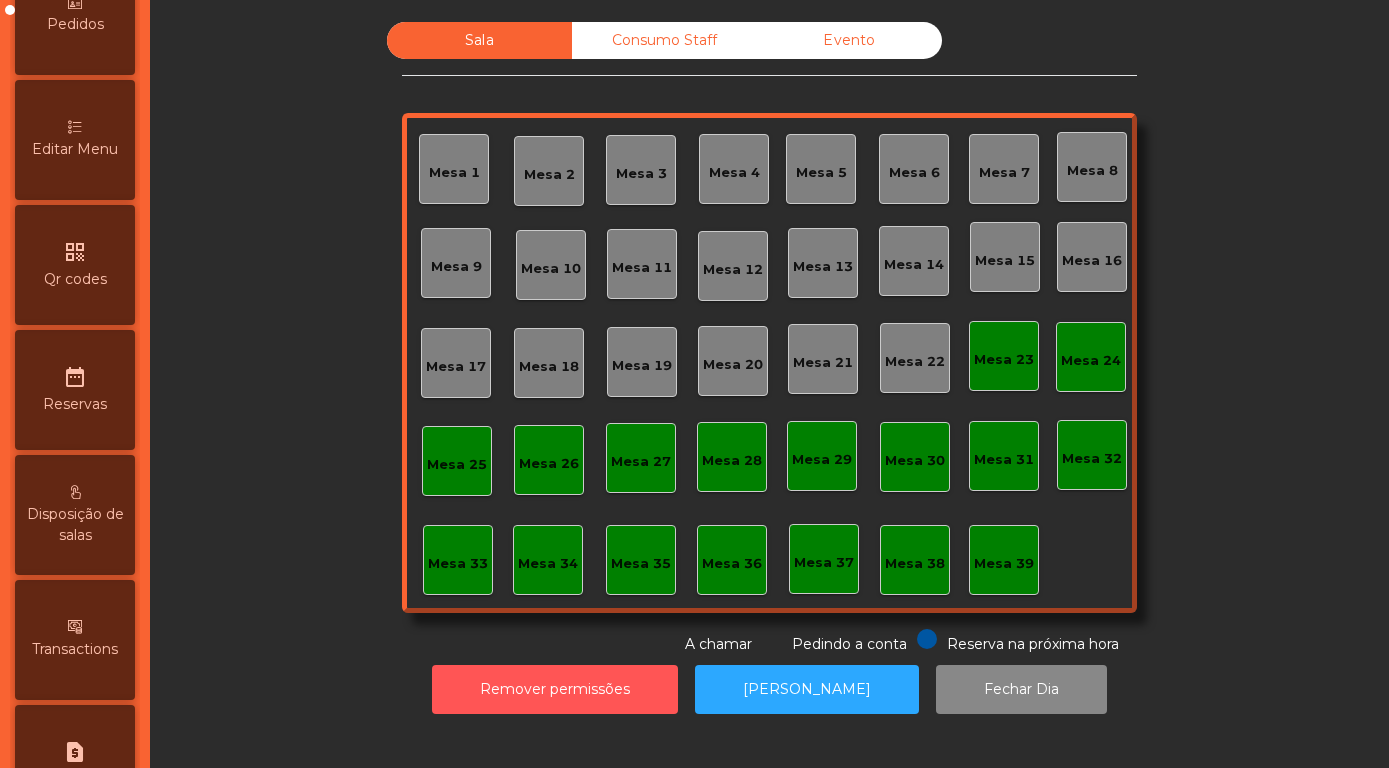 scroll, scrollTop: 947, scrollLeft: 0, axis: vertical 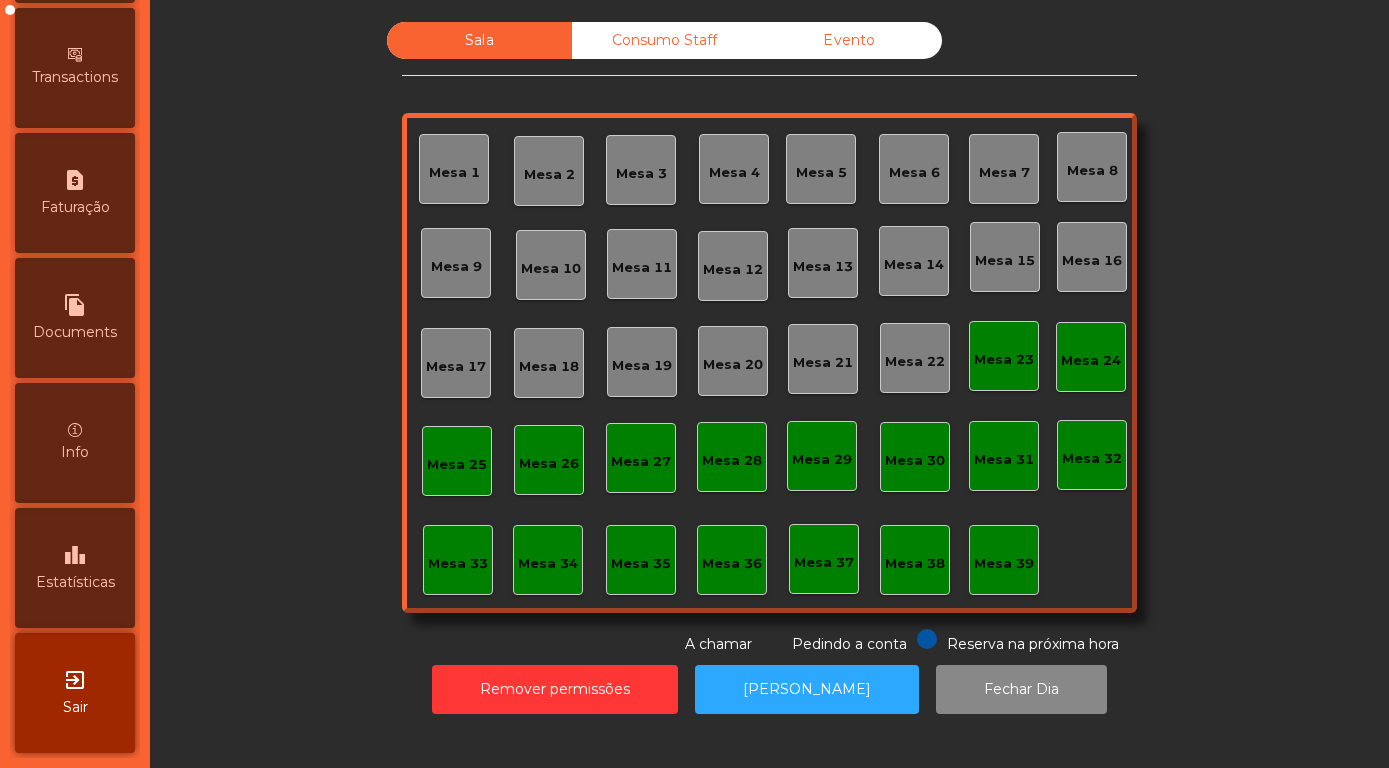 click on "leaderboard  Estatísticas" at bounding box center [75, 568] 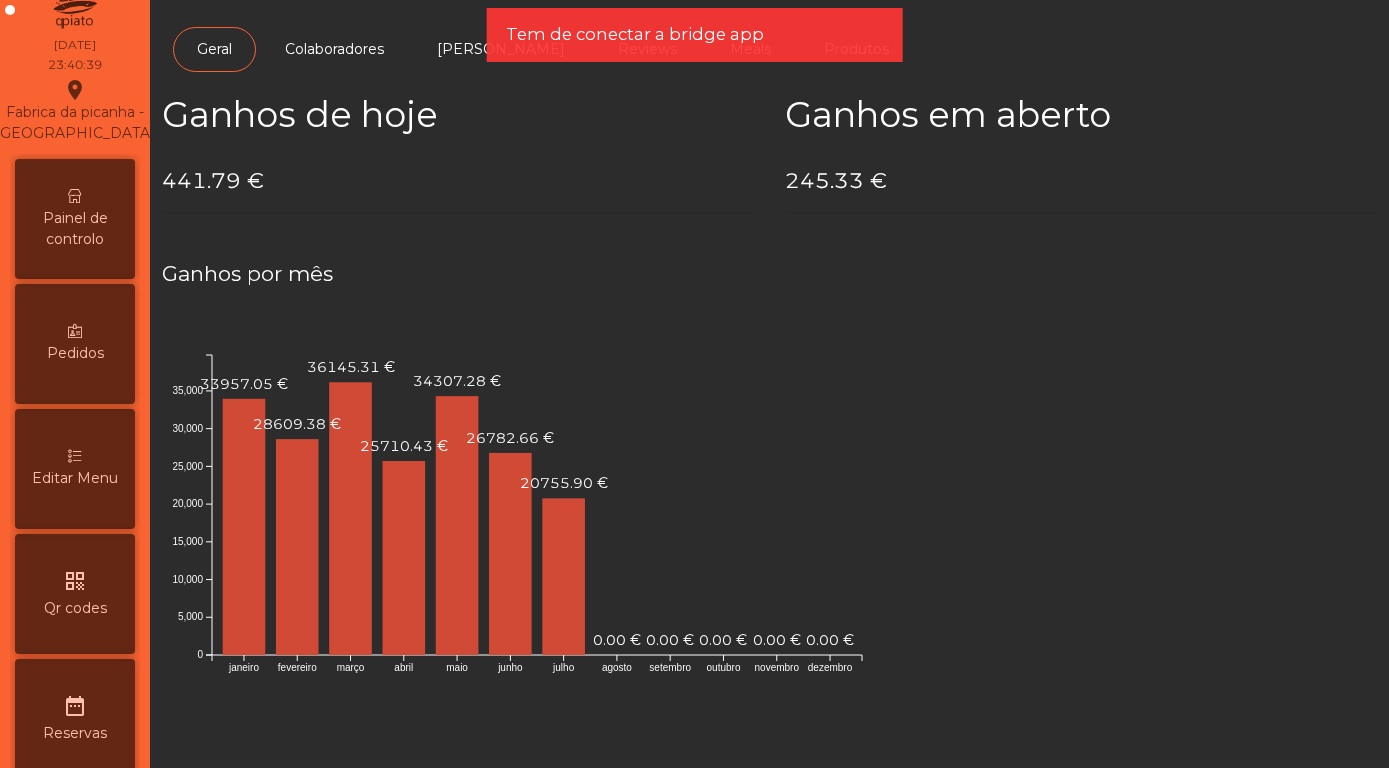 scroll, scrollTop: 0, scrollLeft: 0, axis: both 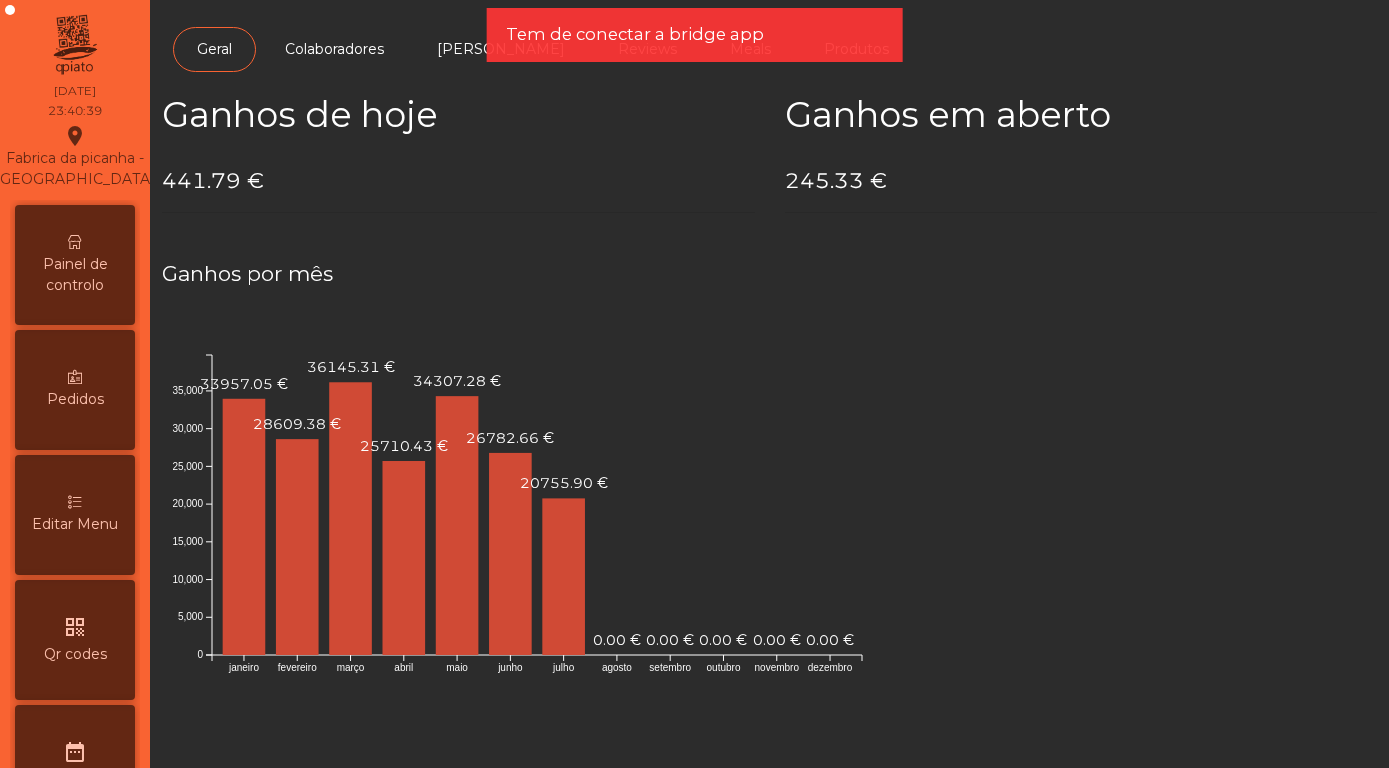 click on "Painel de controlo" at bounding box center (75, 275) 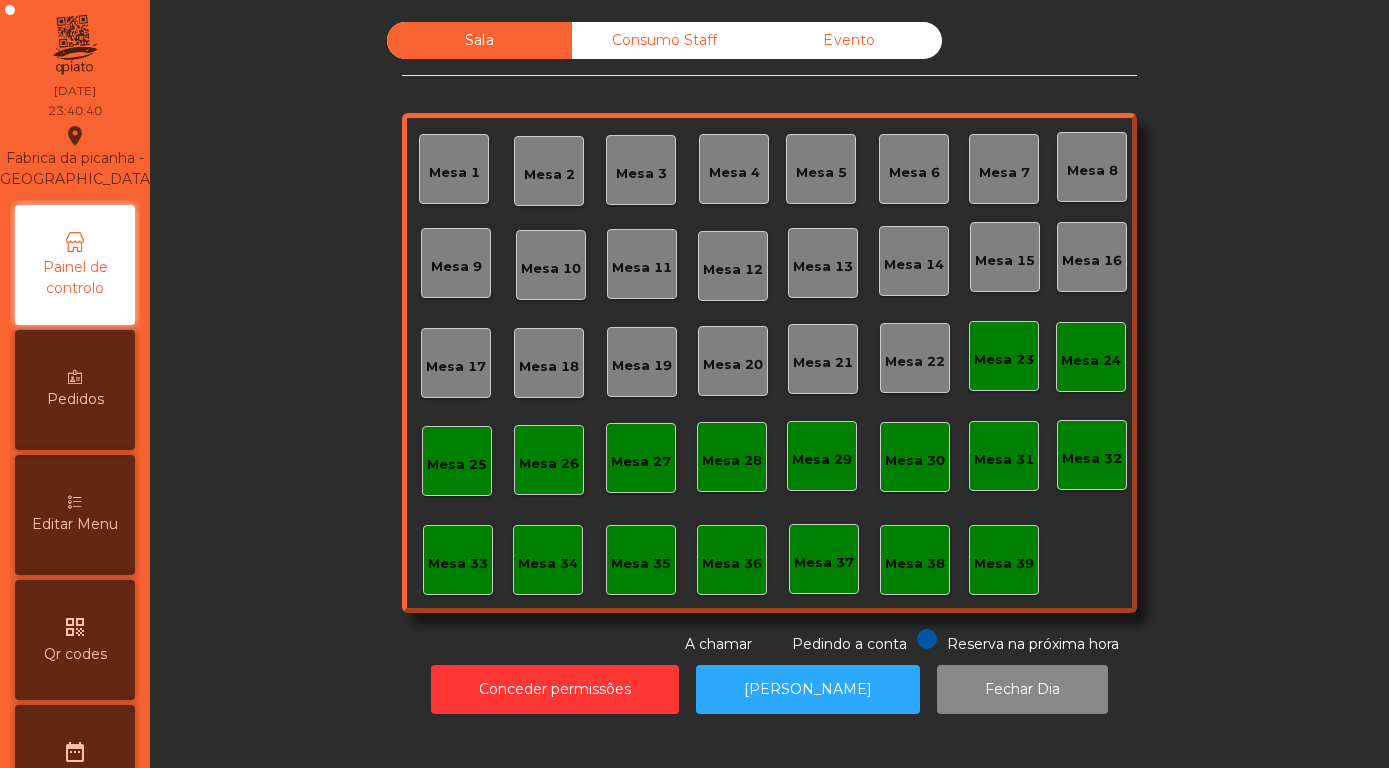 click on "Evento" 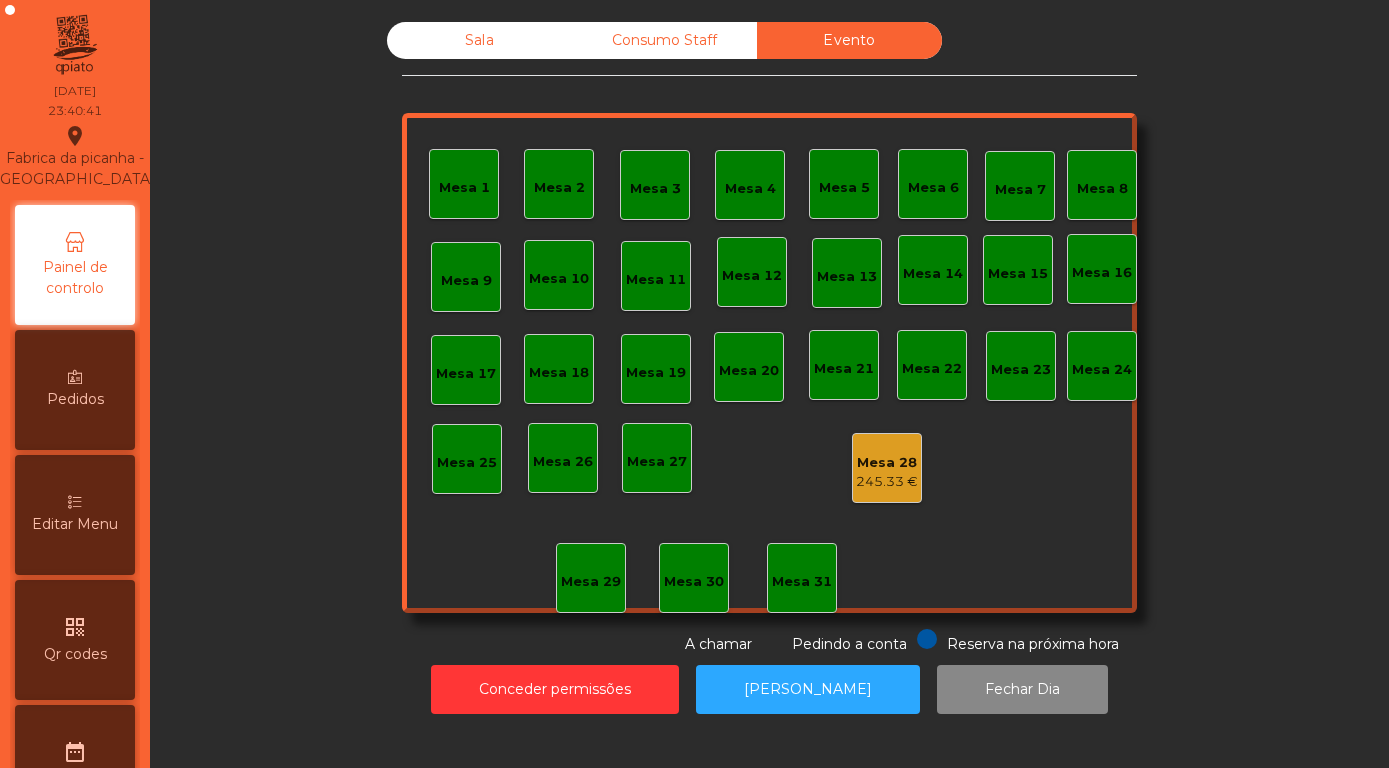 click on "Mesa 28" 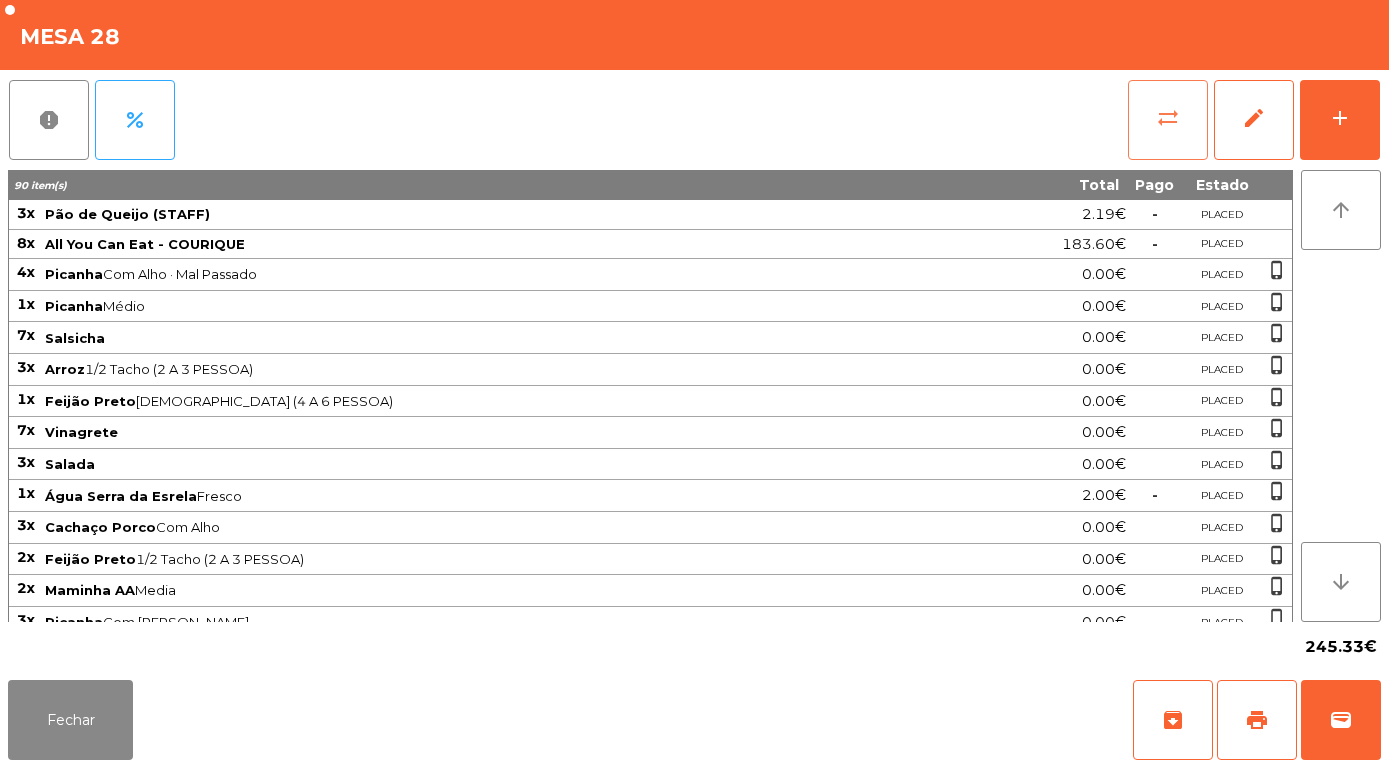click on "sync_alt" 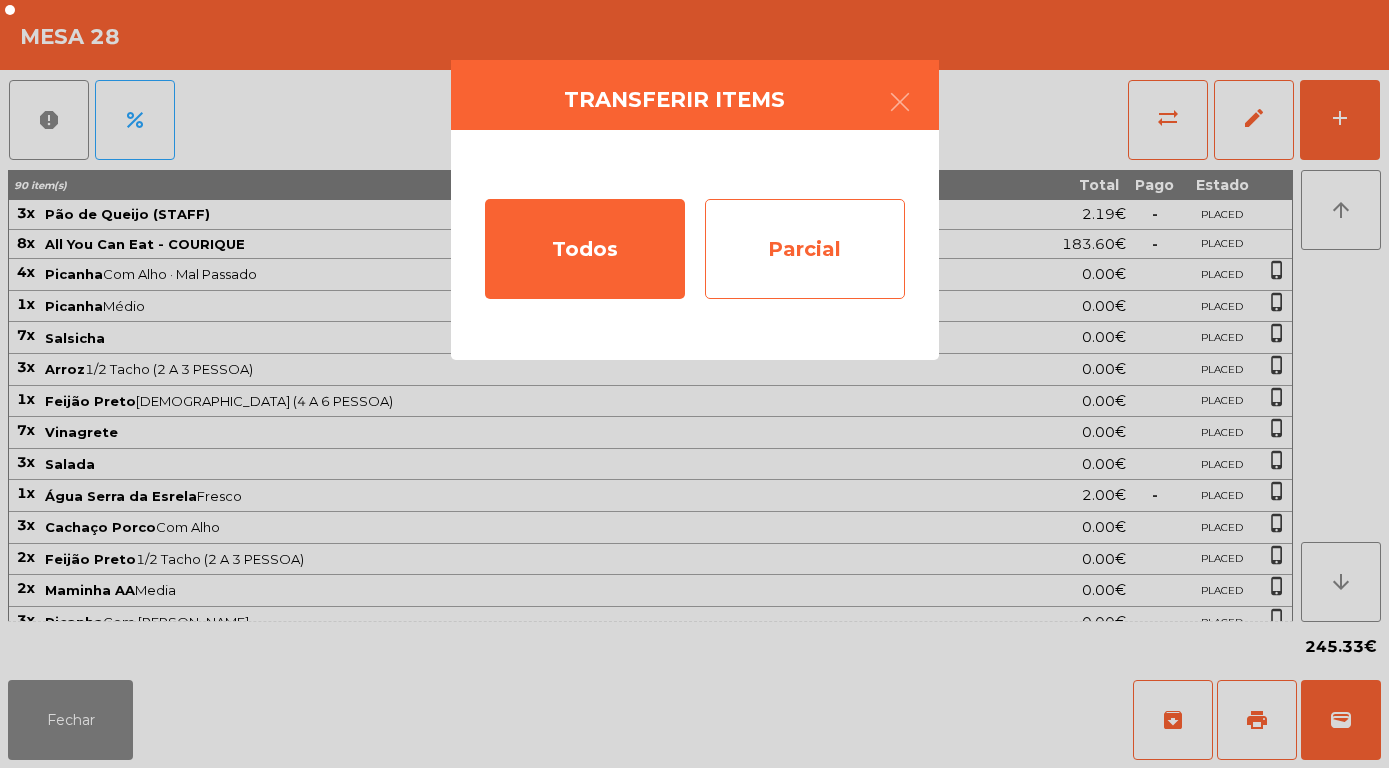 click on "Parcial" 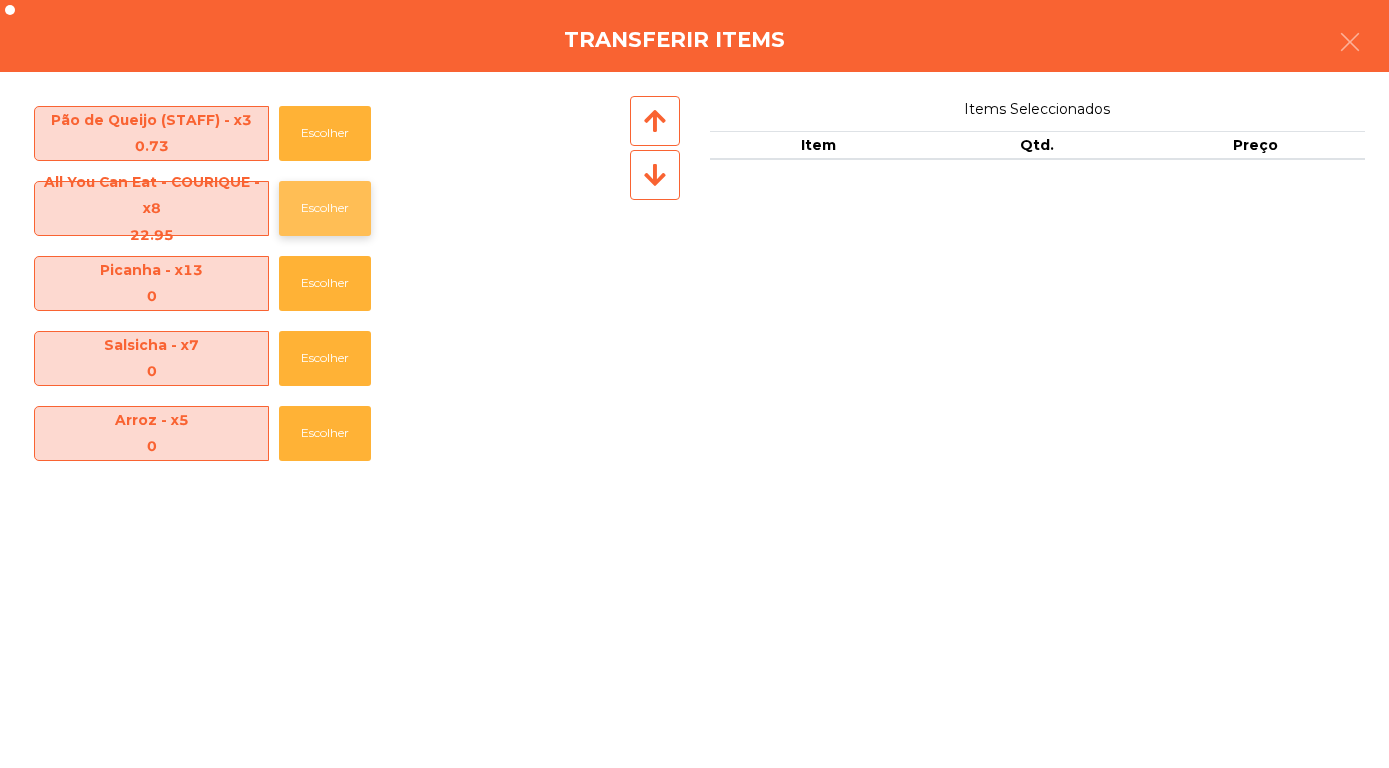 click on "Escolher" 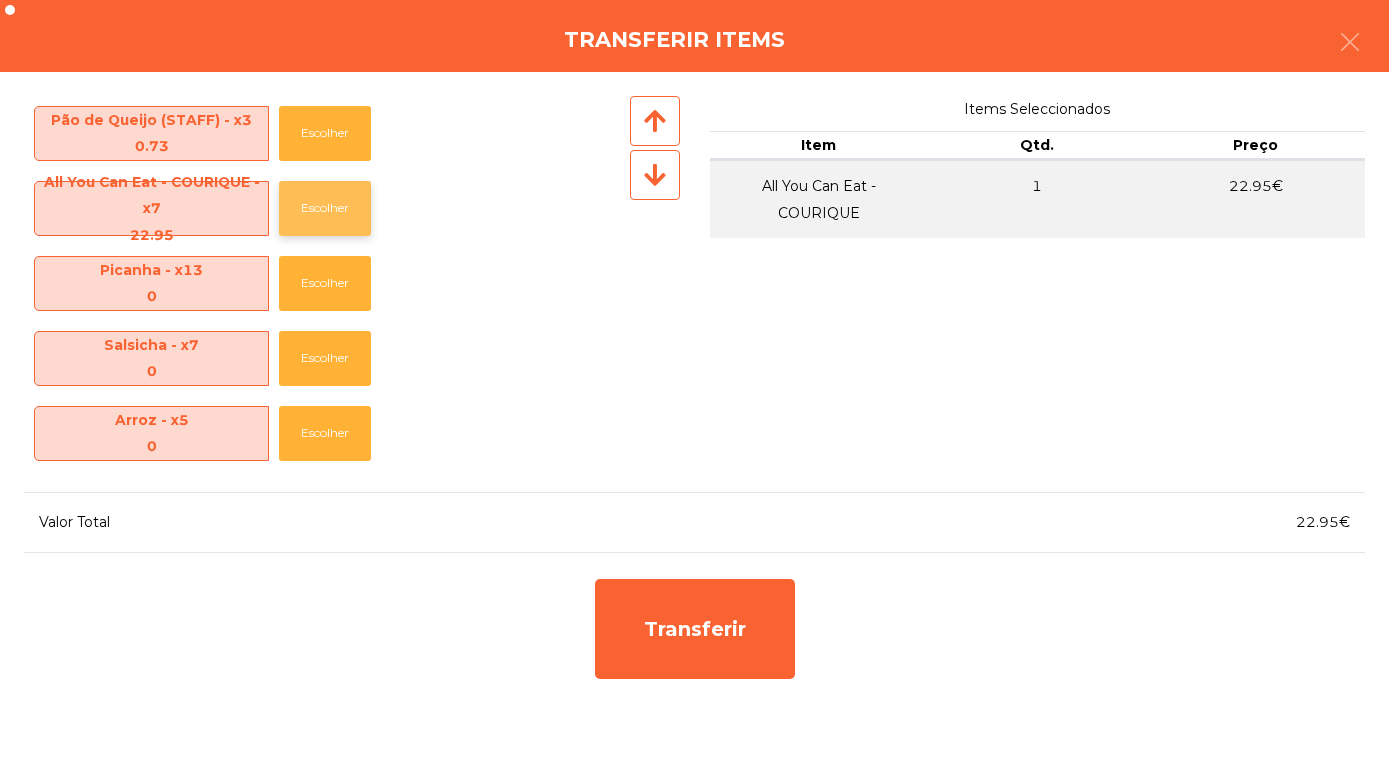 click on "Escolher" 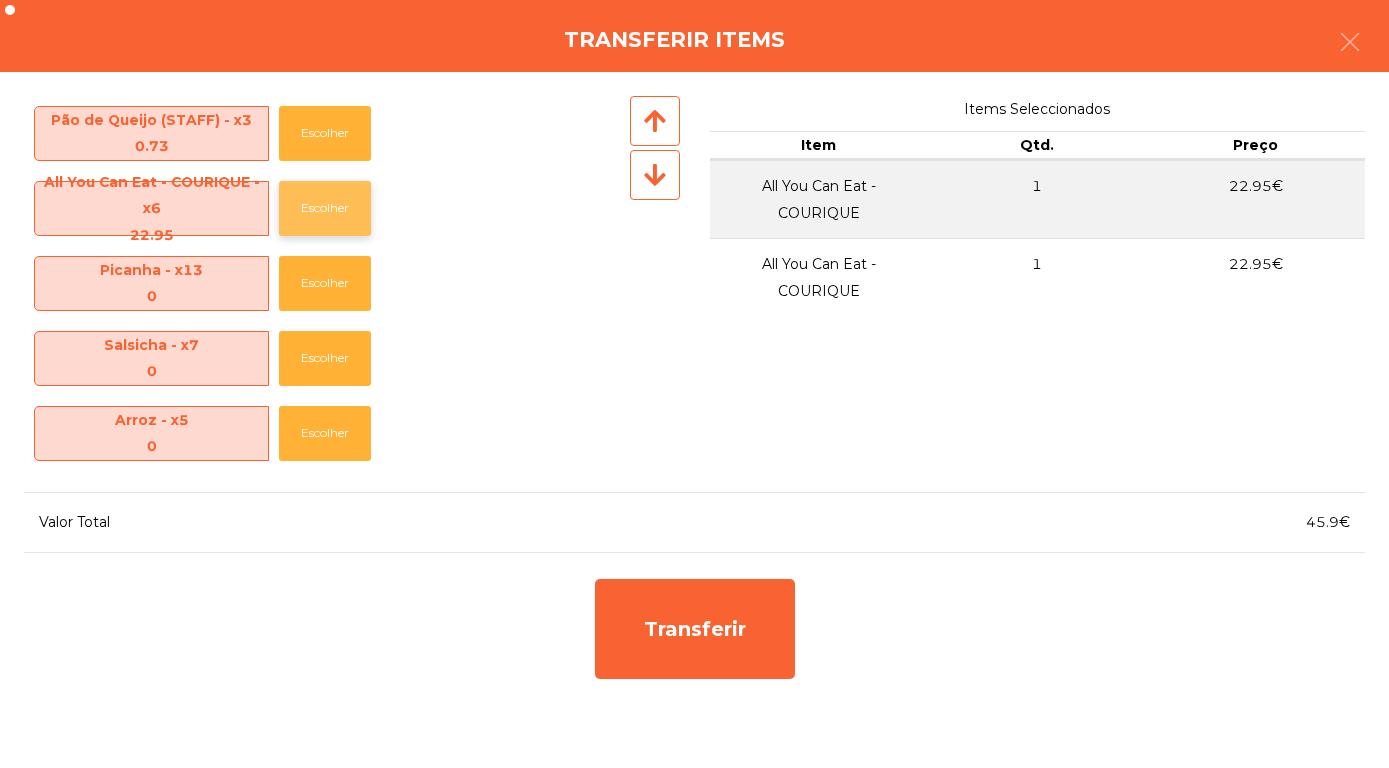 click on "Escolher" 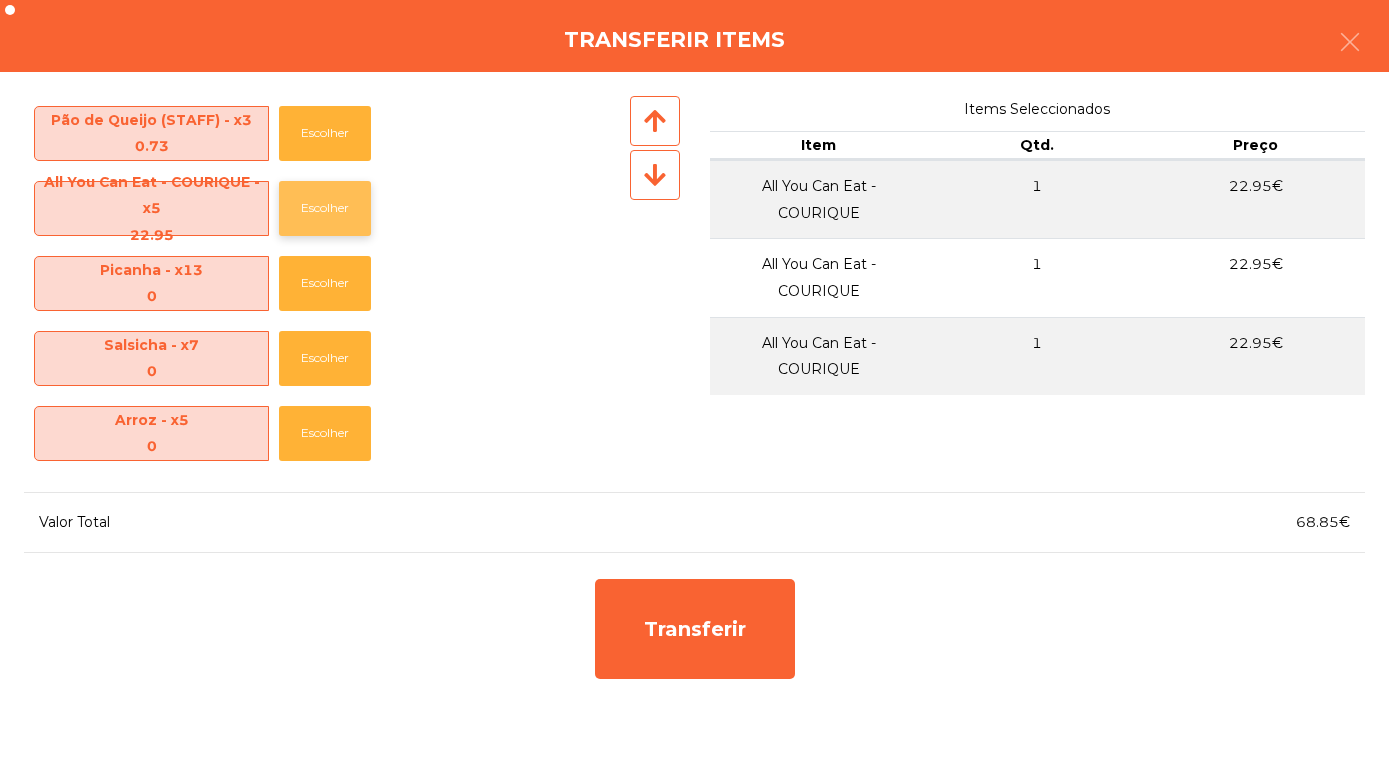 click on "Escolher" 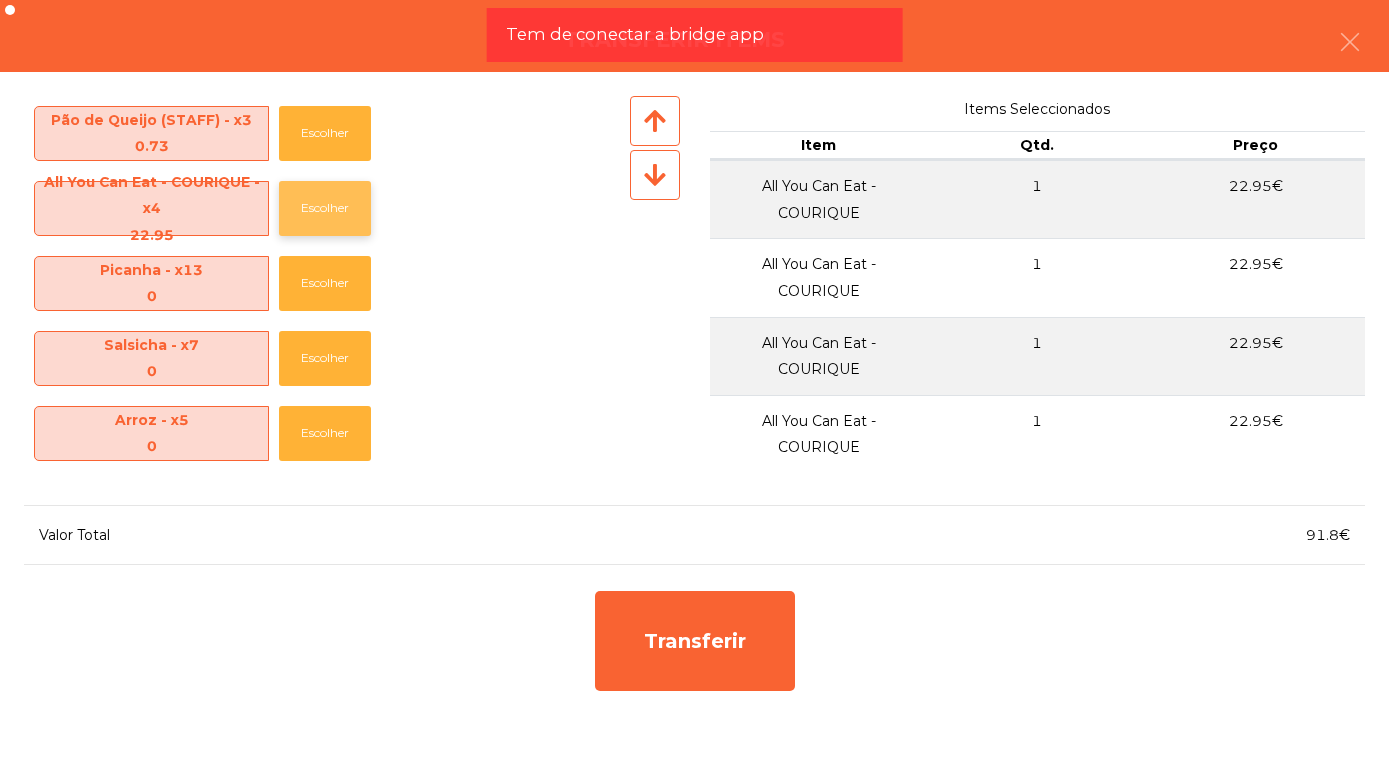 click on "Escolher" 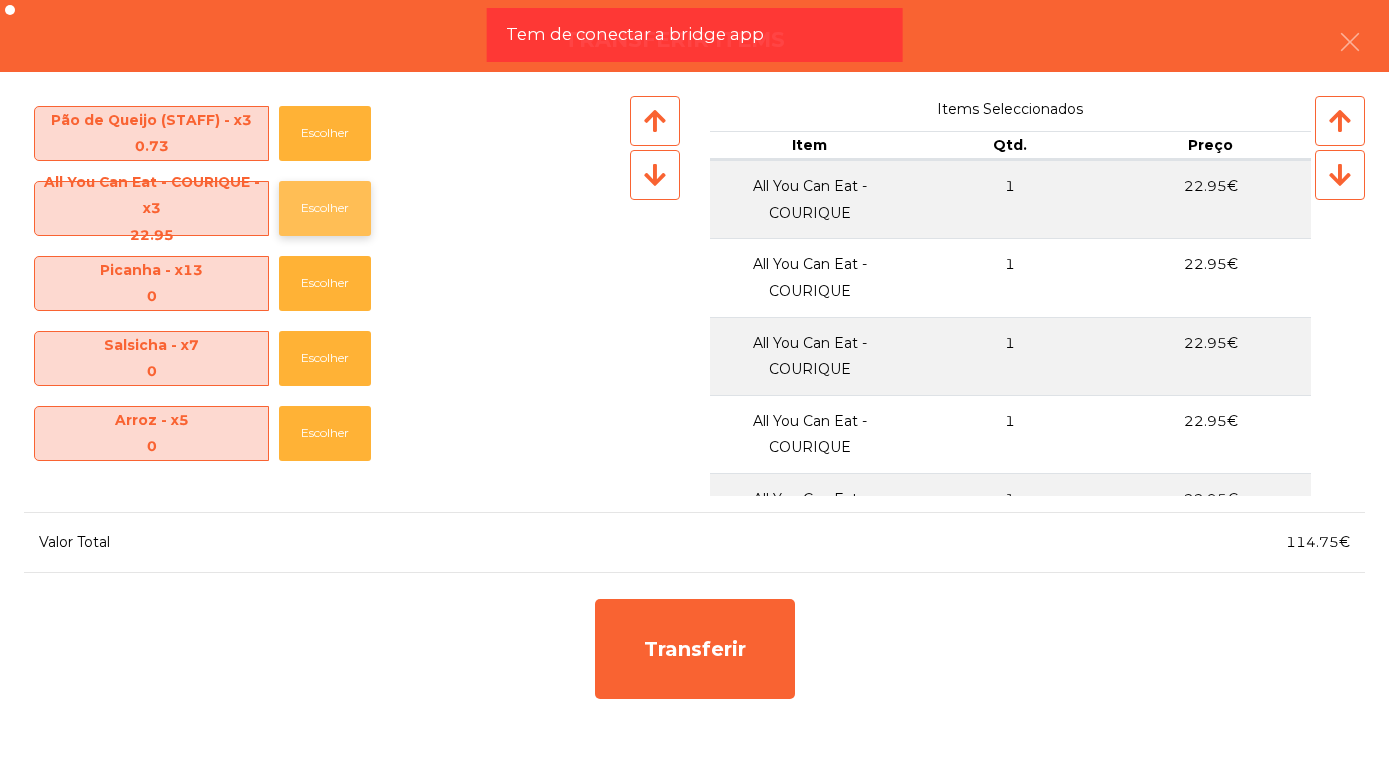 click on "Escolher" 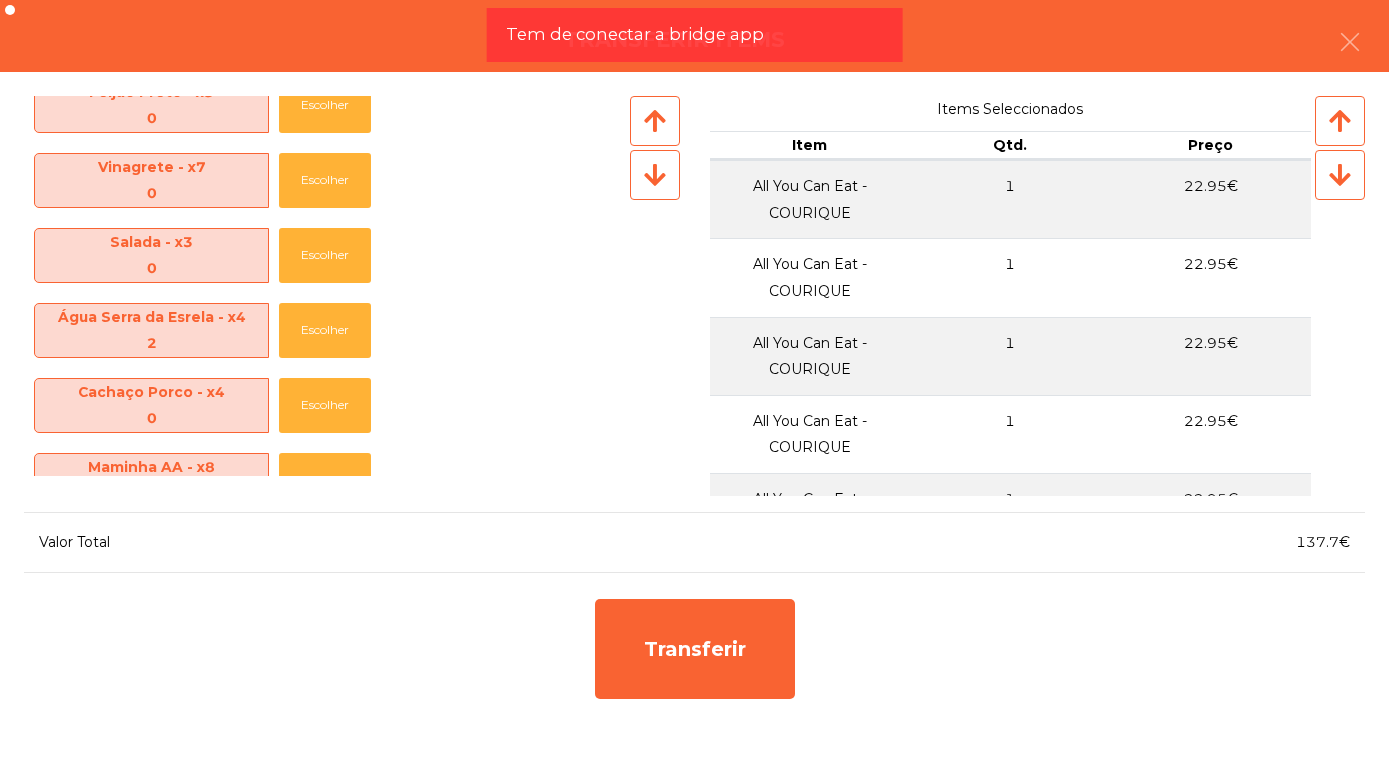scroll, scrollTop: 418, scrollLeft: 0, axis: vertical 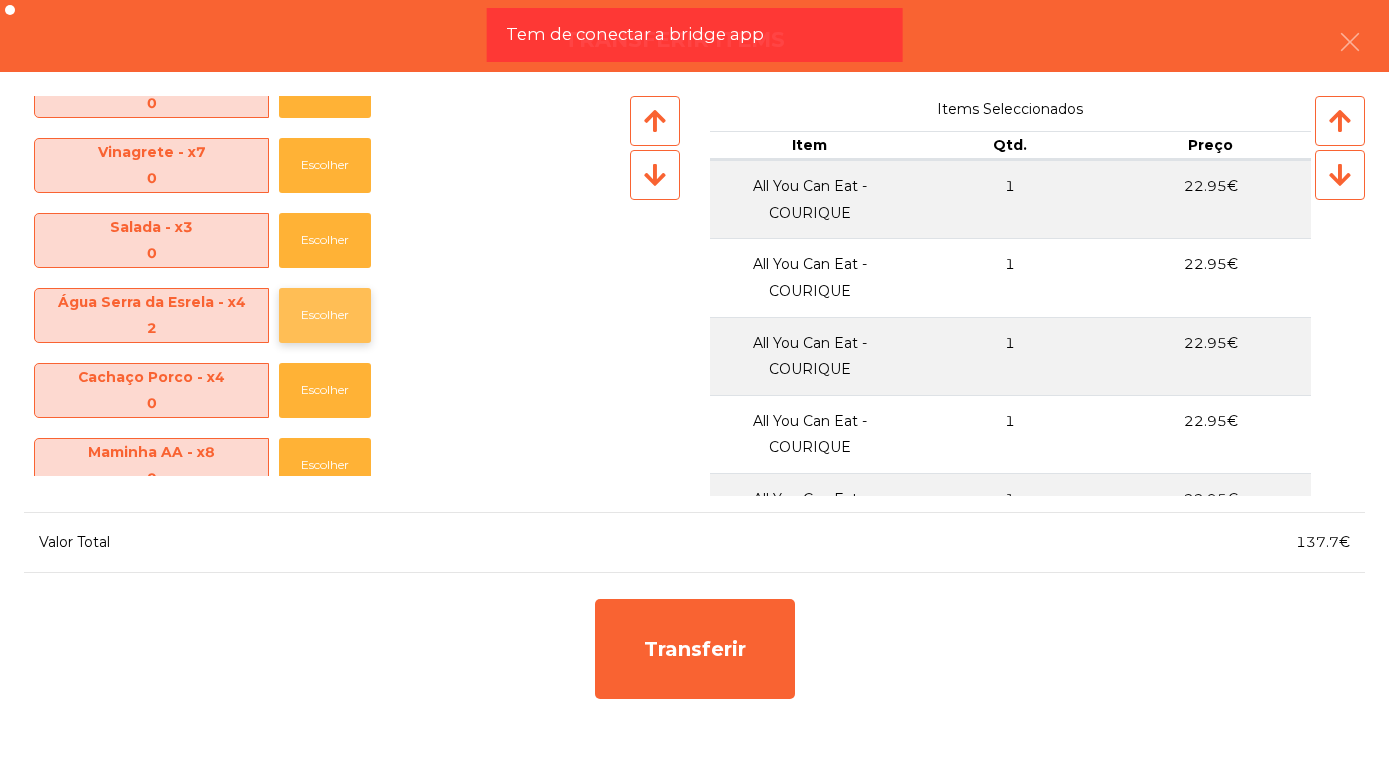 click on "Escolher" 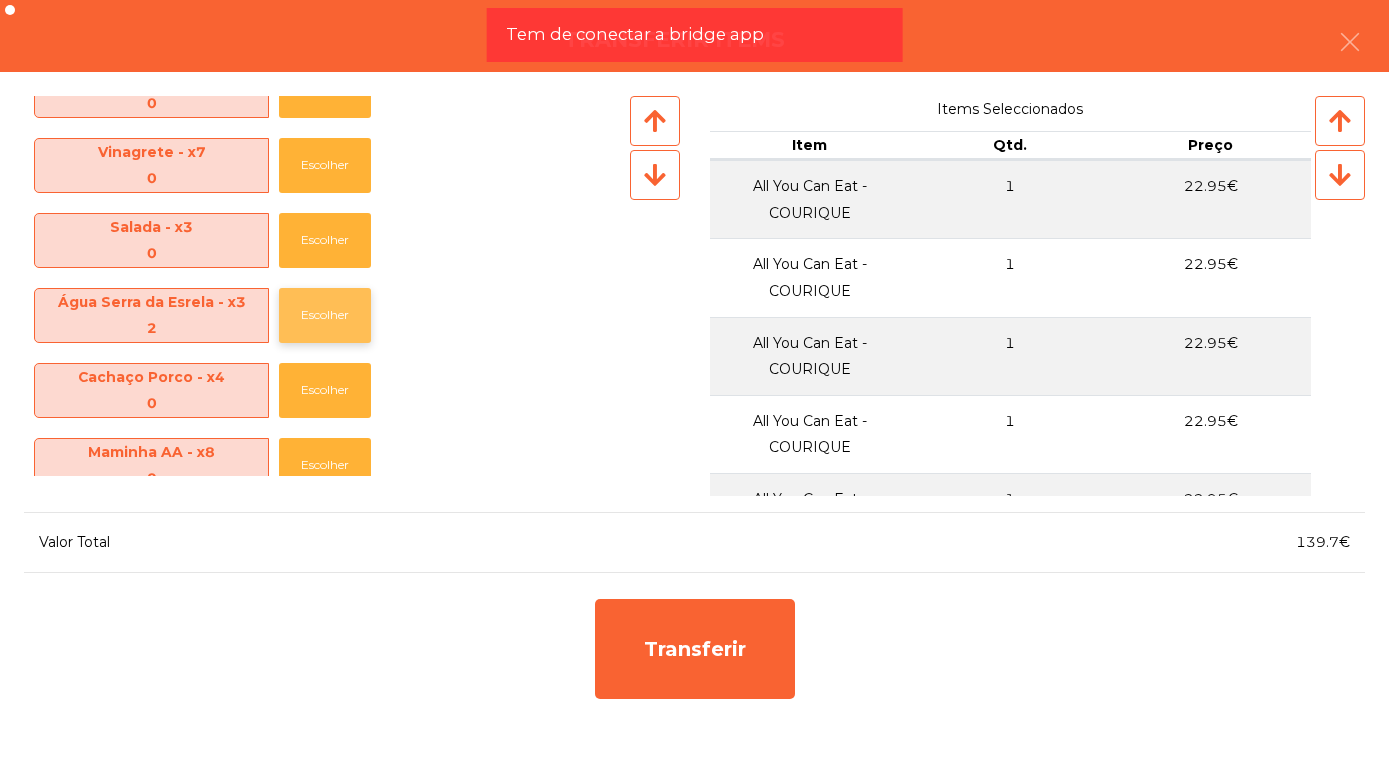 click on "Escolher" 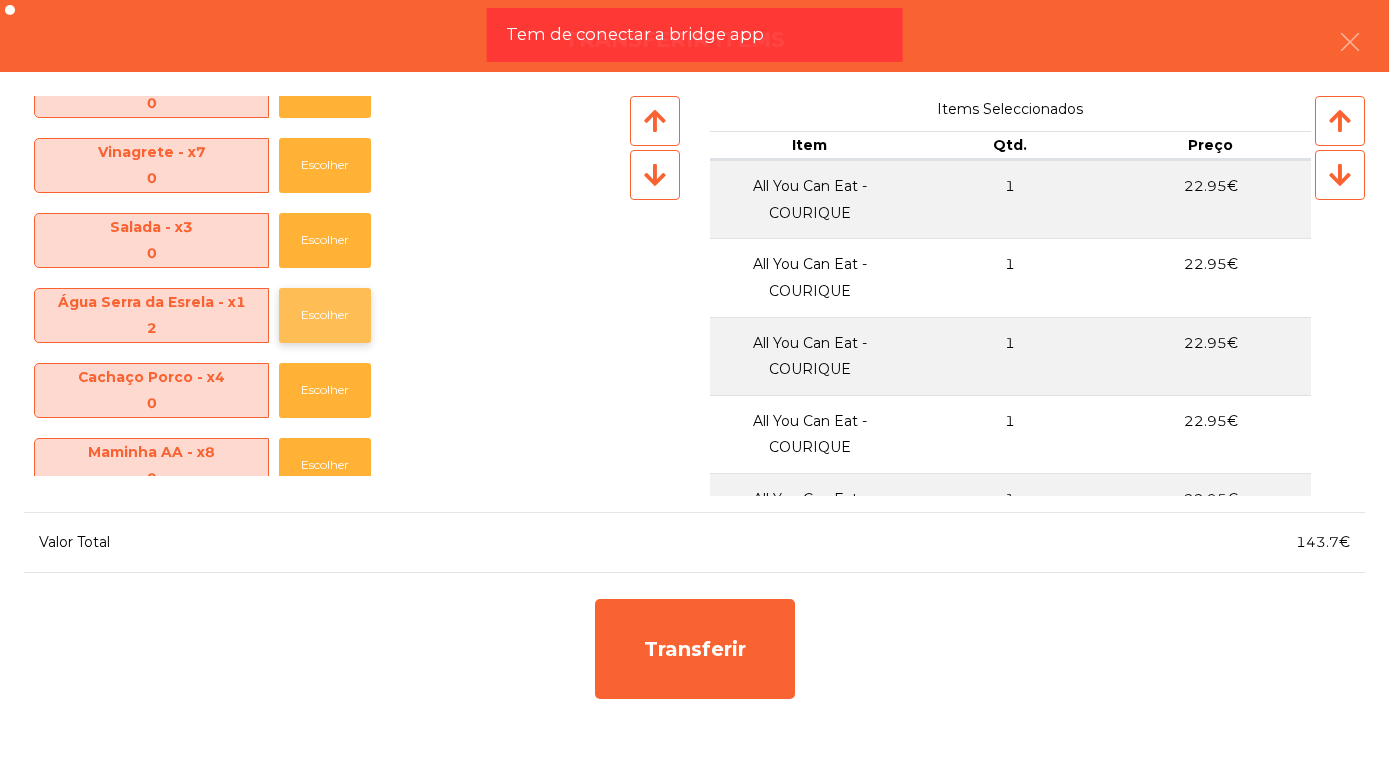 click on "Escolher" 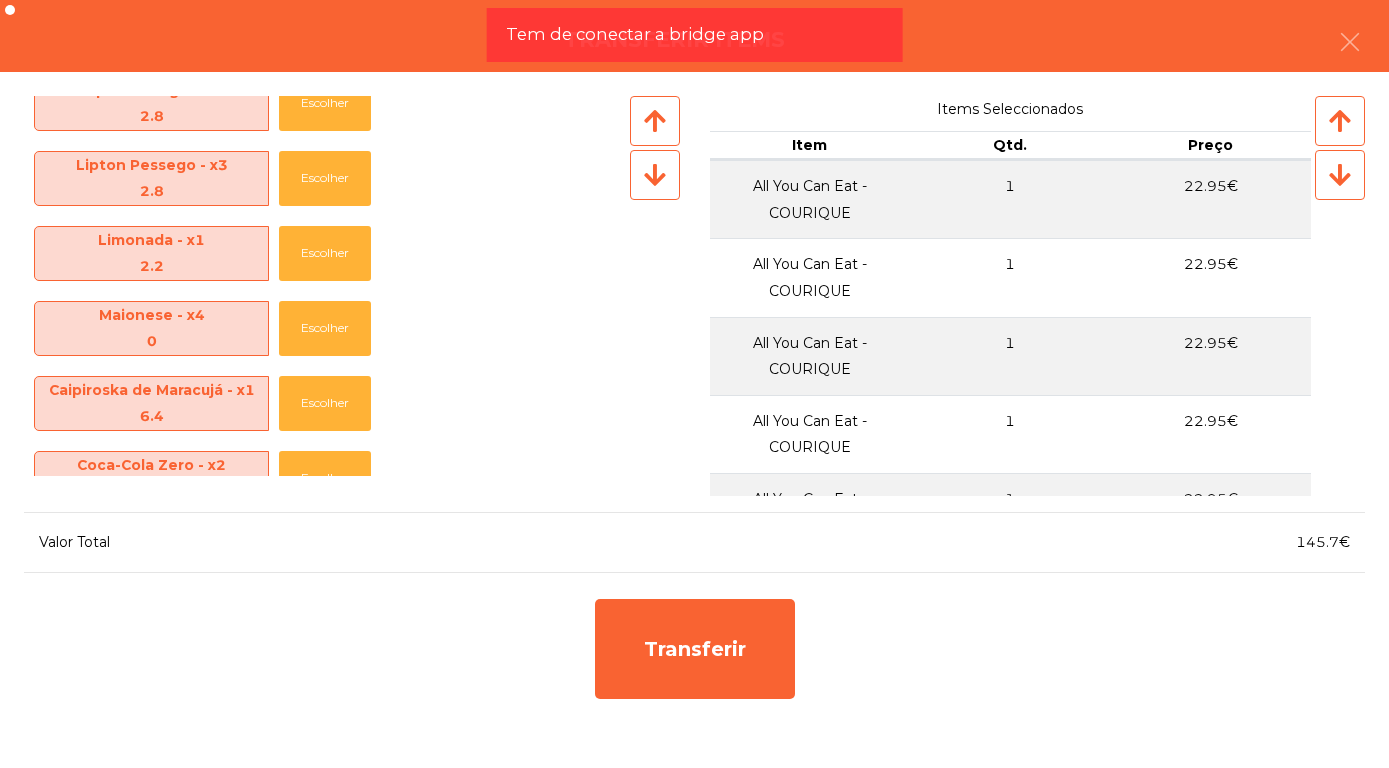 scroll, scrollTop: 852, scrollLeft: 0, axis: vertical 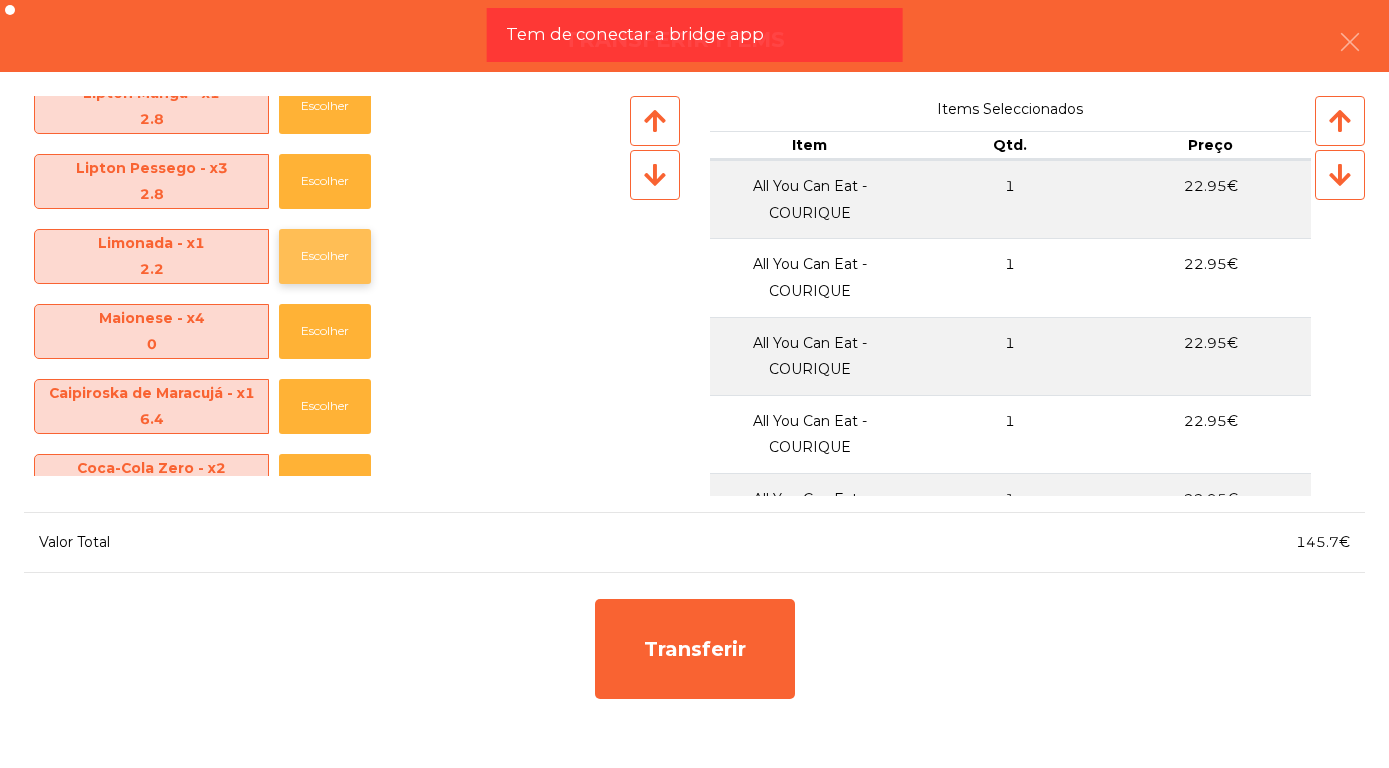 click on "Escolher" 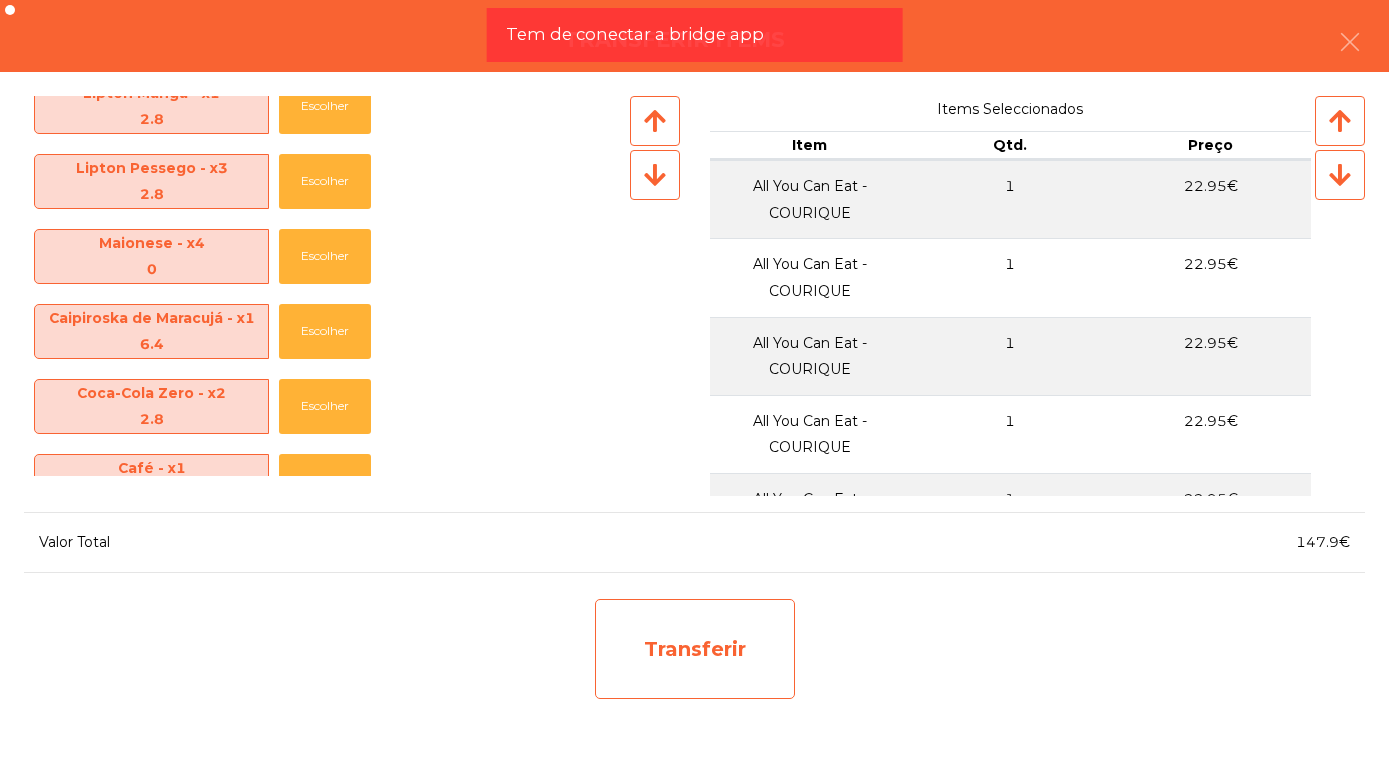 click on "Transferir" 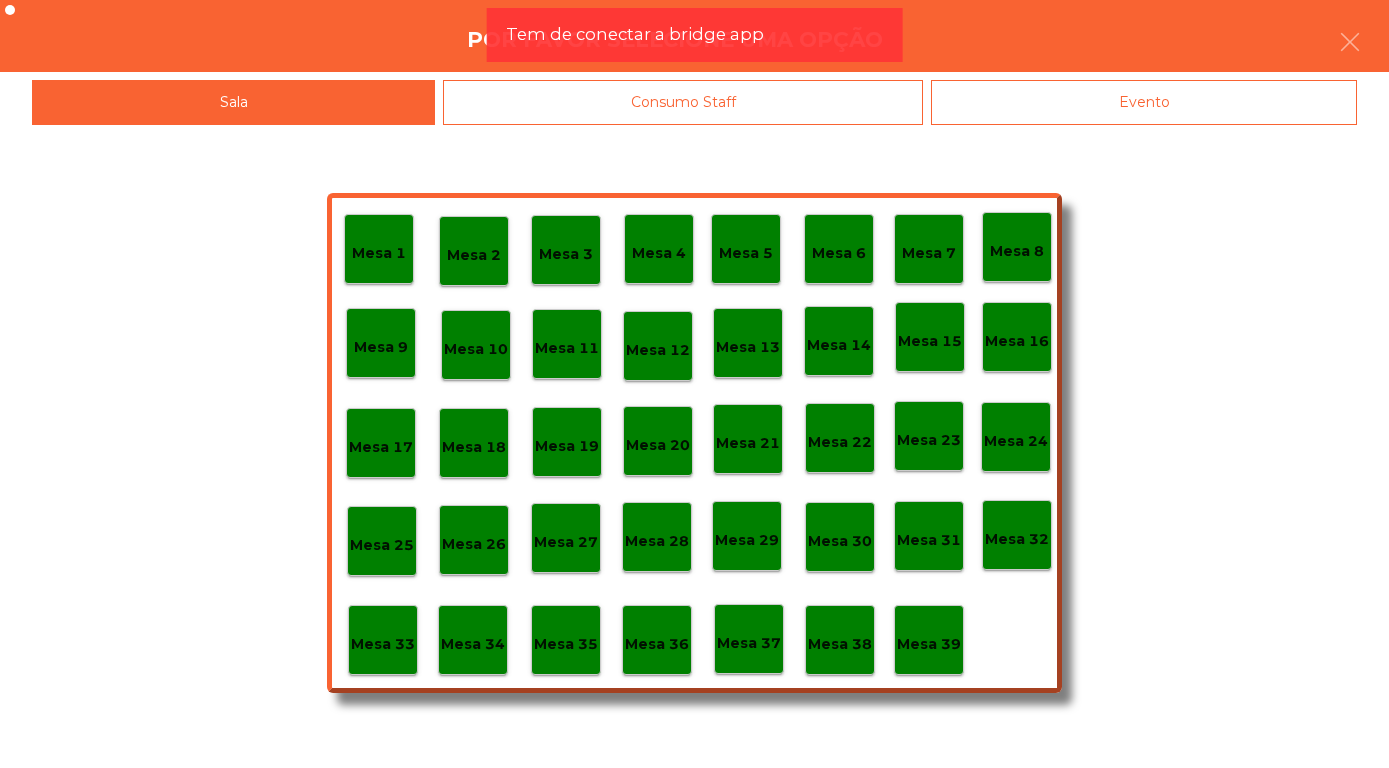 scroll, scrollTop: 852, scrollLeft: 0, axis: vertical 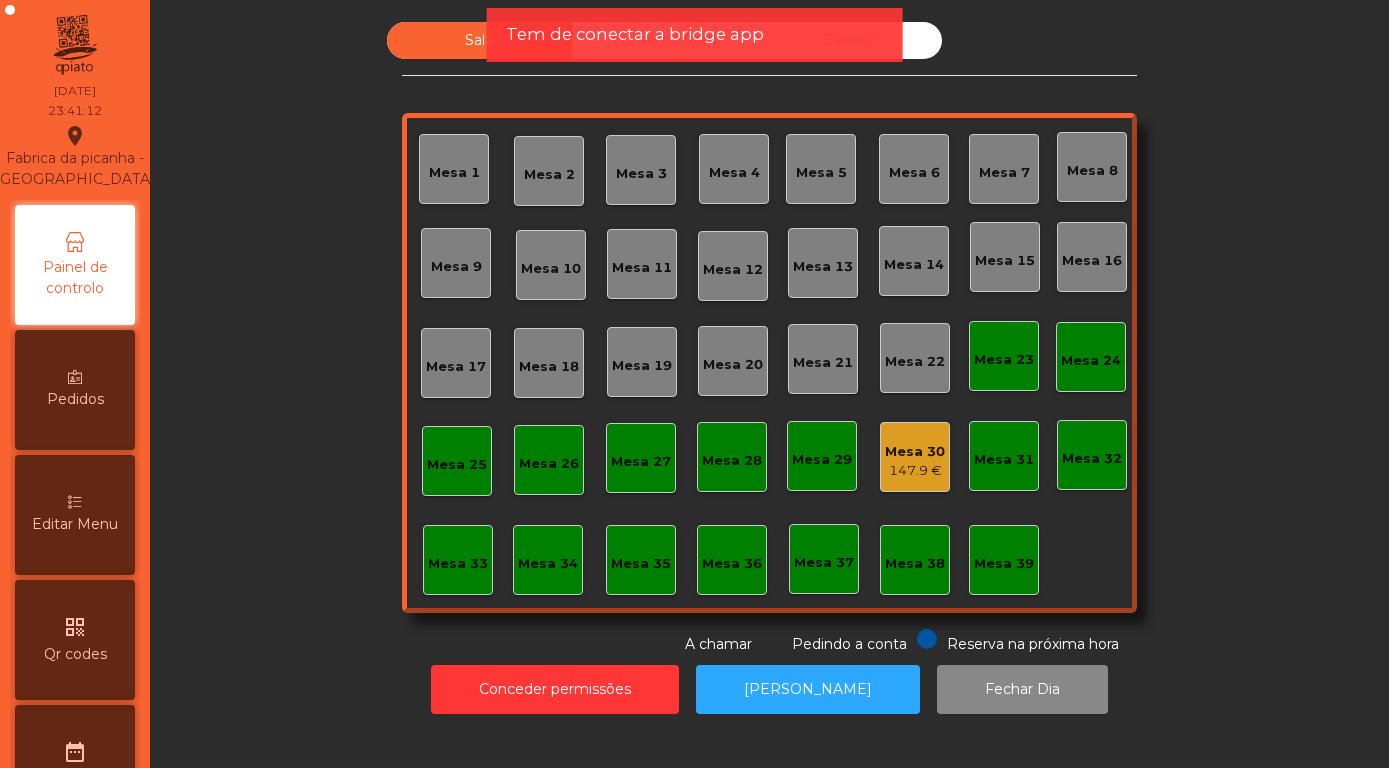 click on "147.9 €" 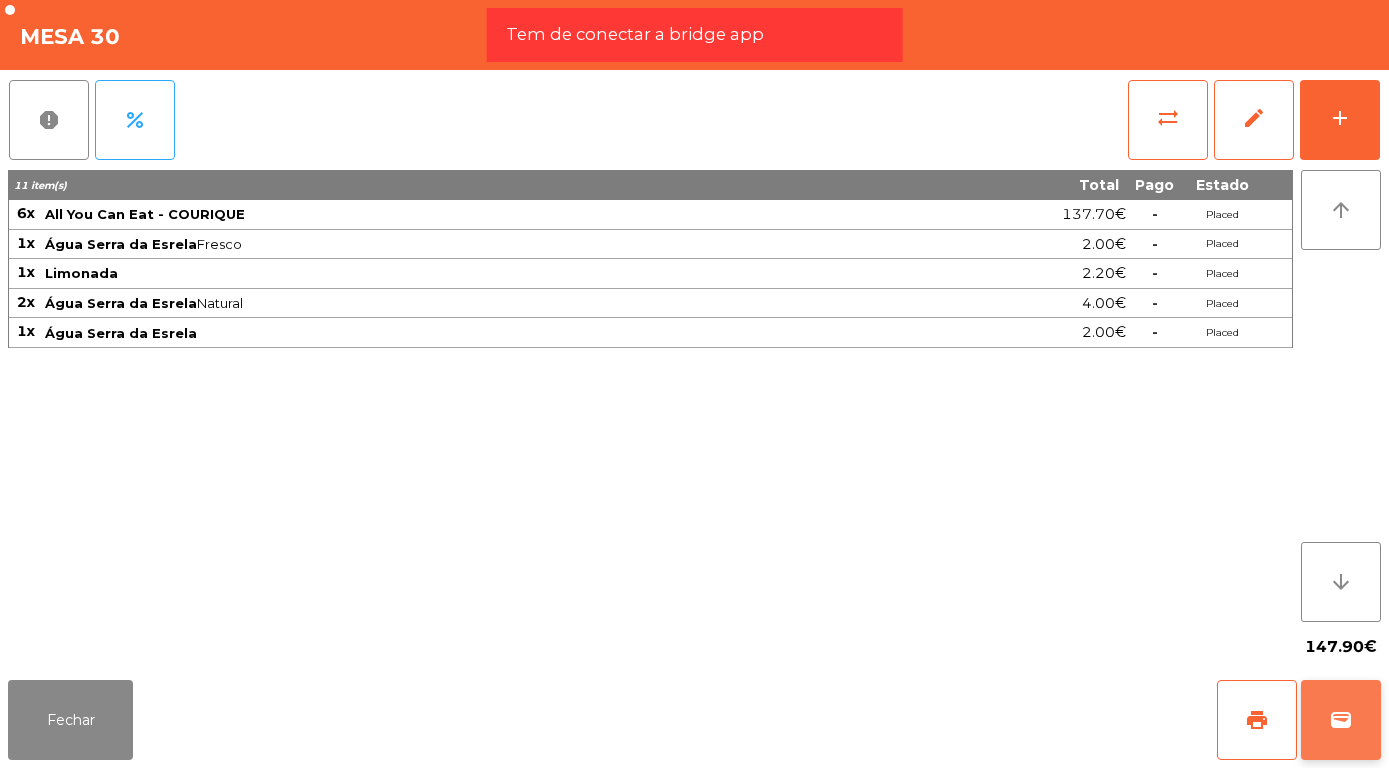 click on "wallet" 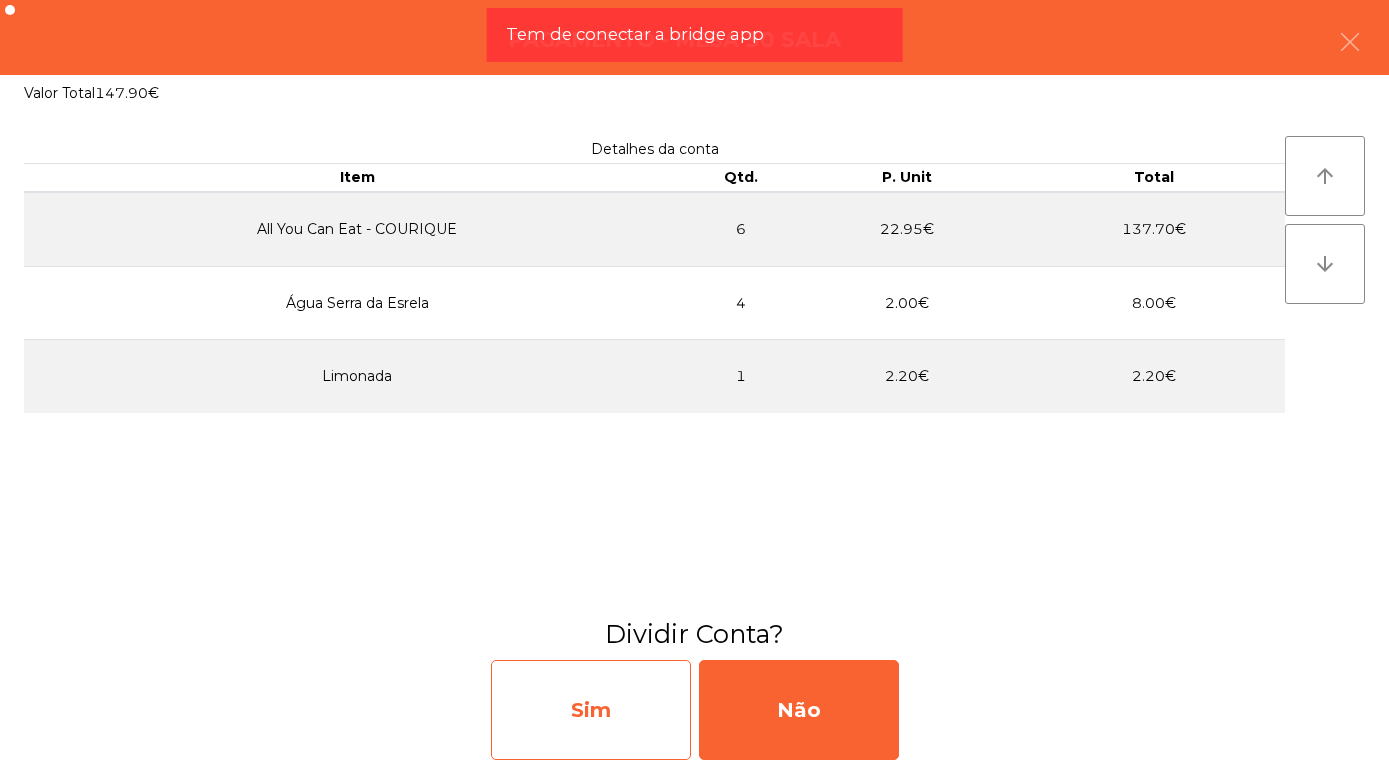 click on "Sim" 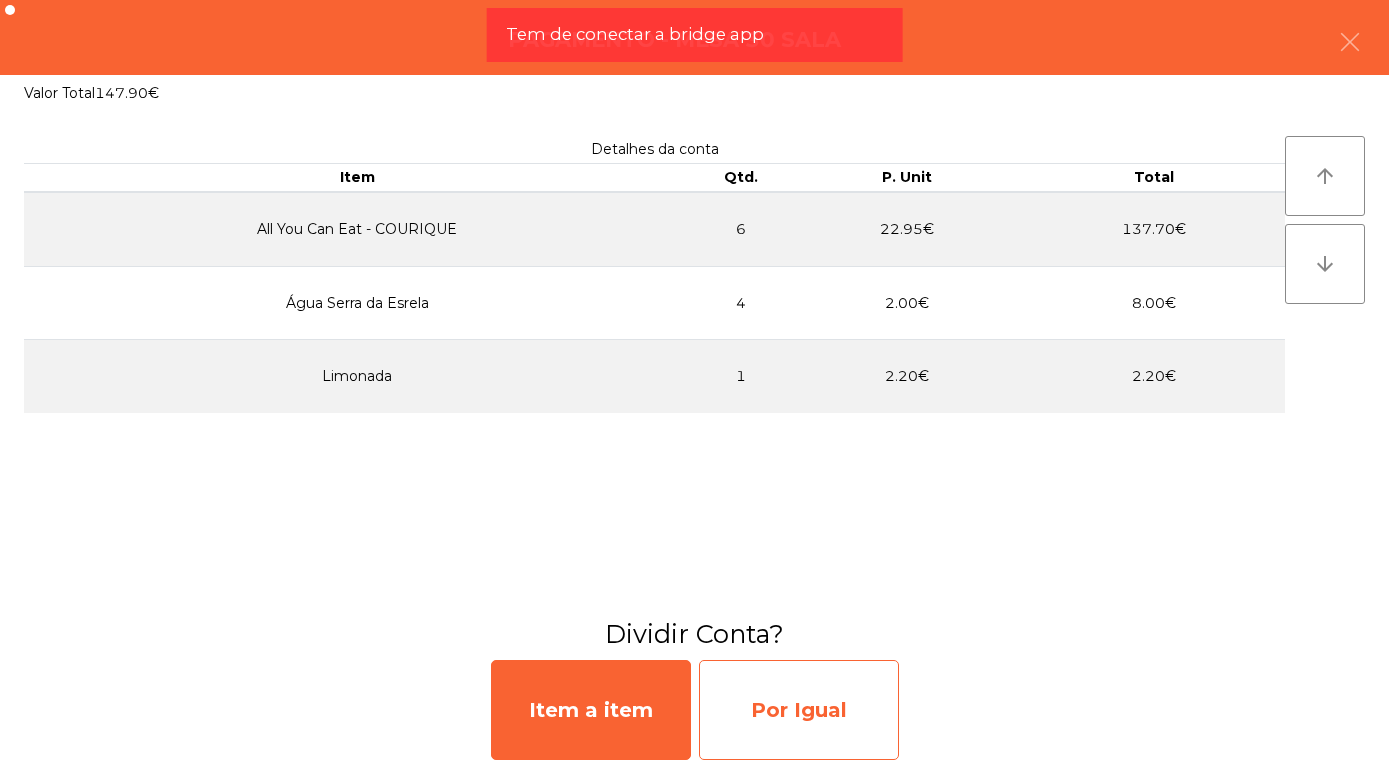 click on "Por Igual" 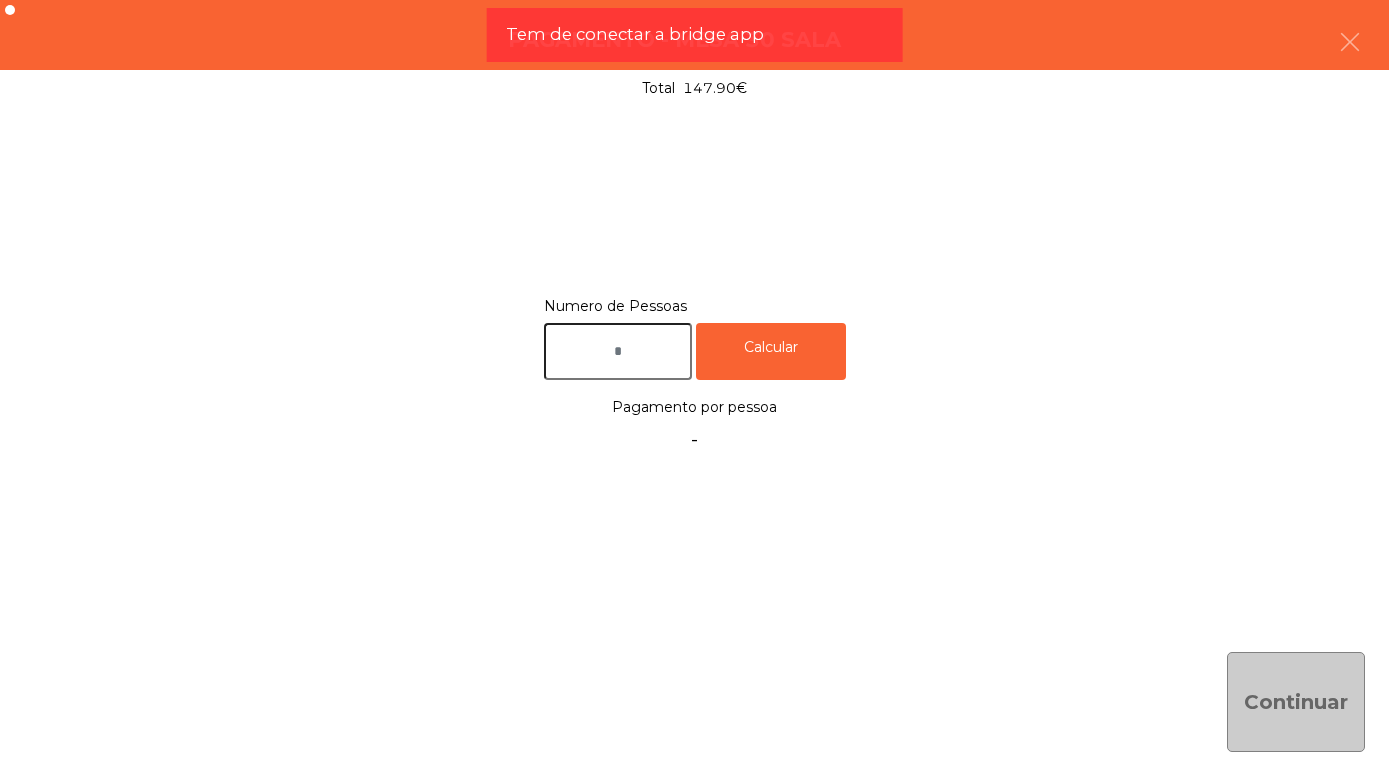 click 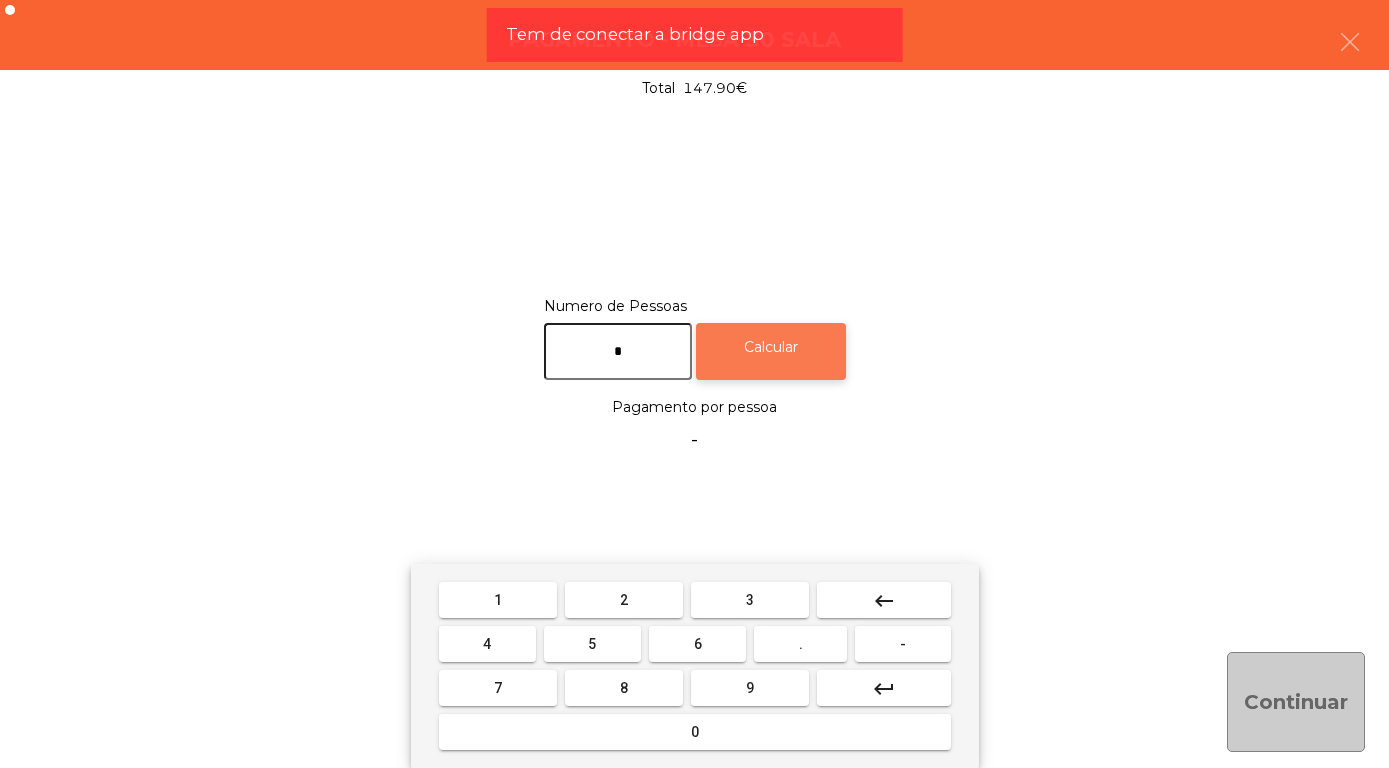 type on "*" 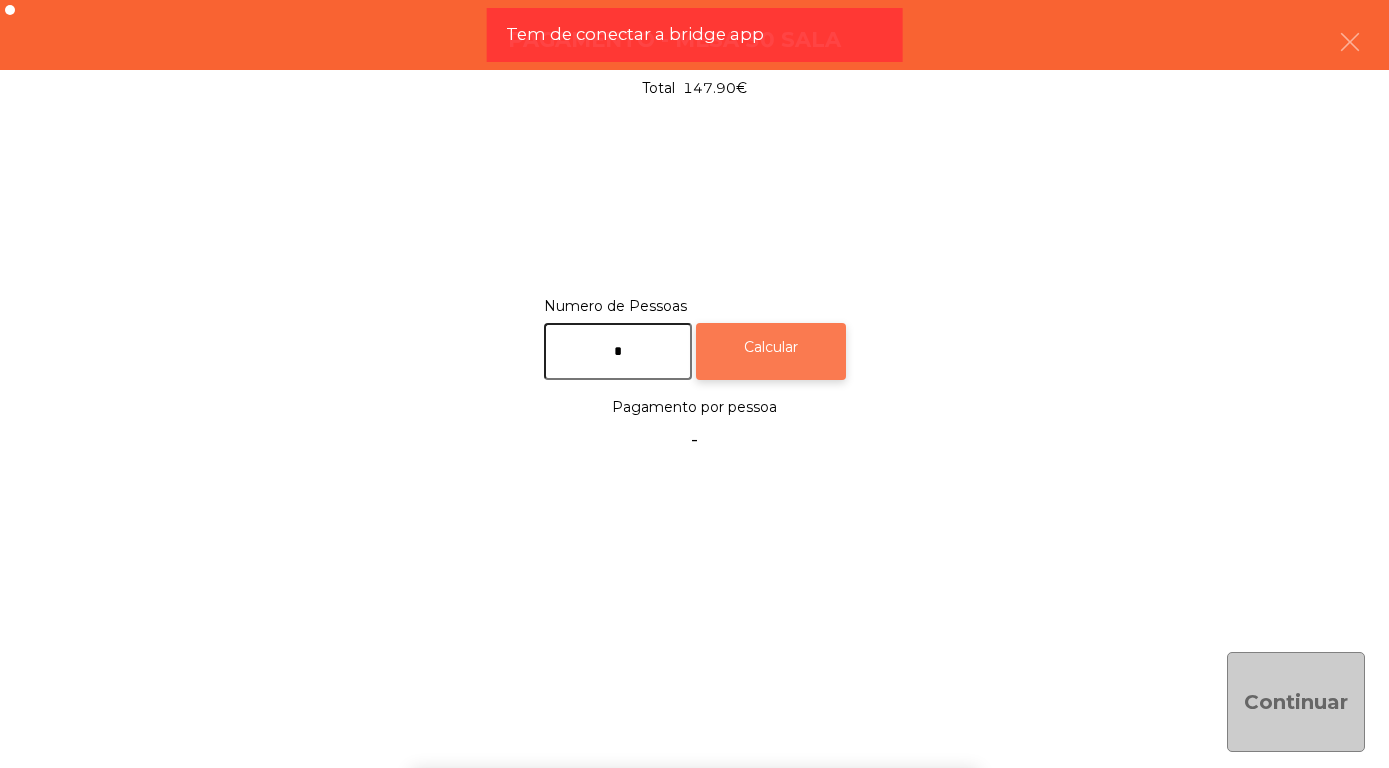 click on "Calcular" 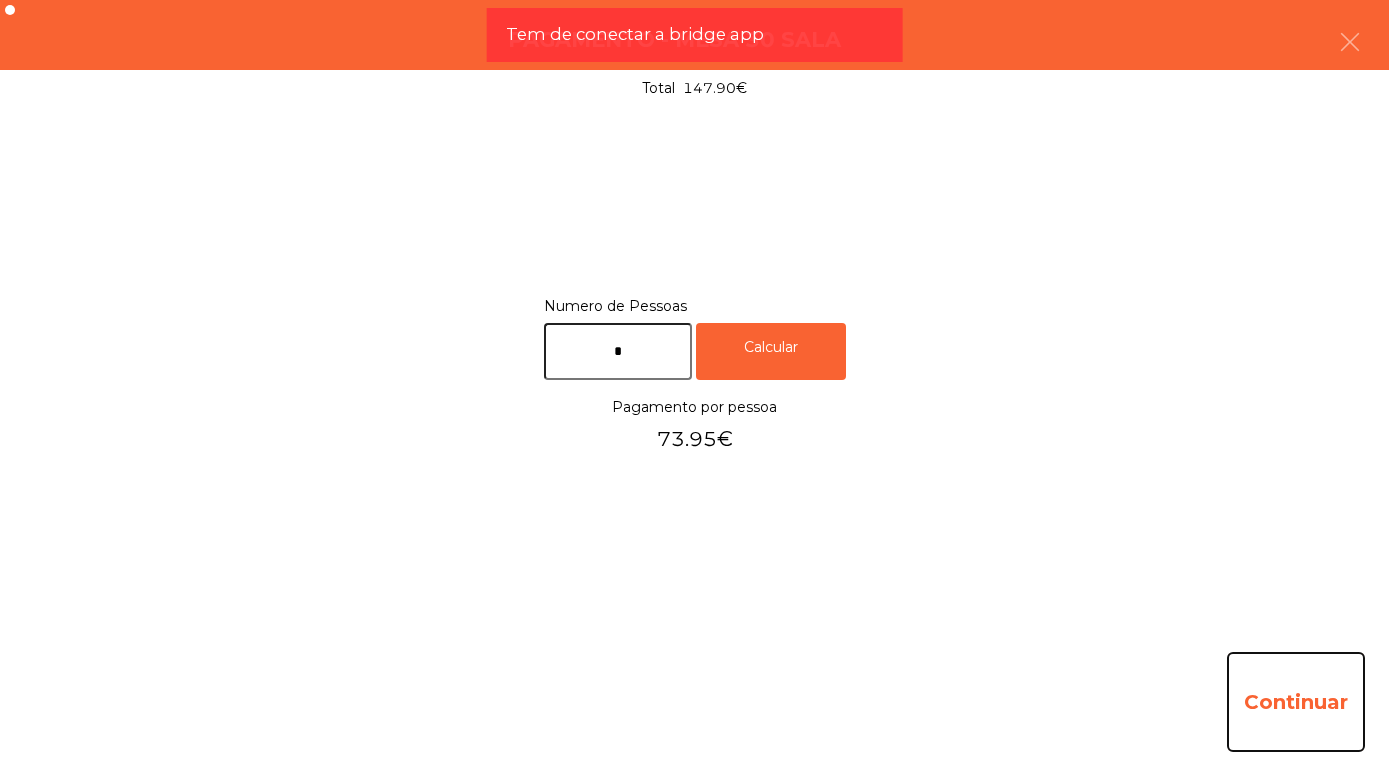 click on "Continuar" 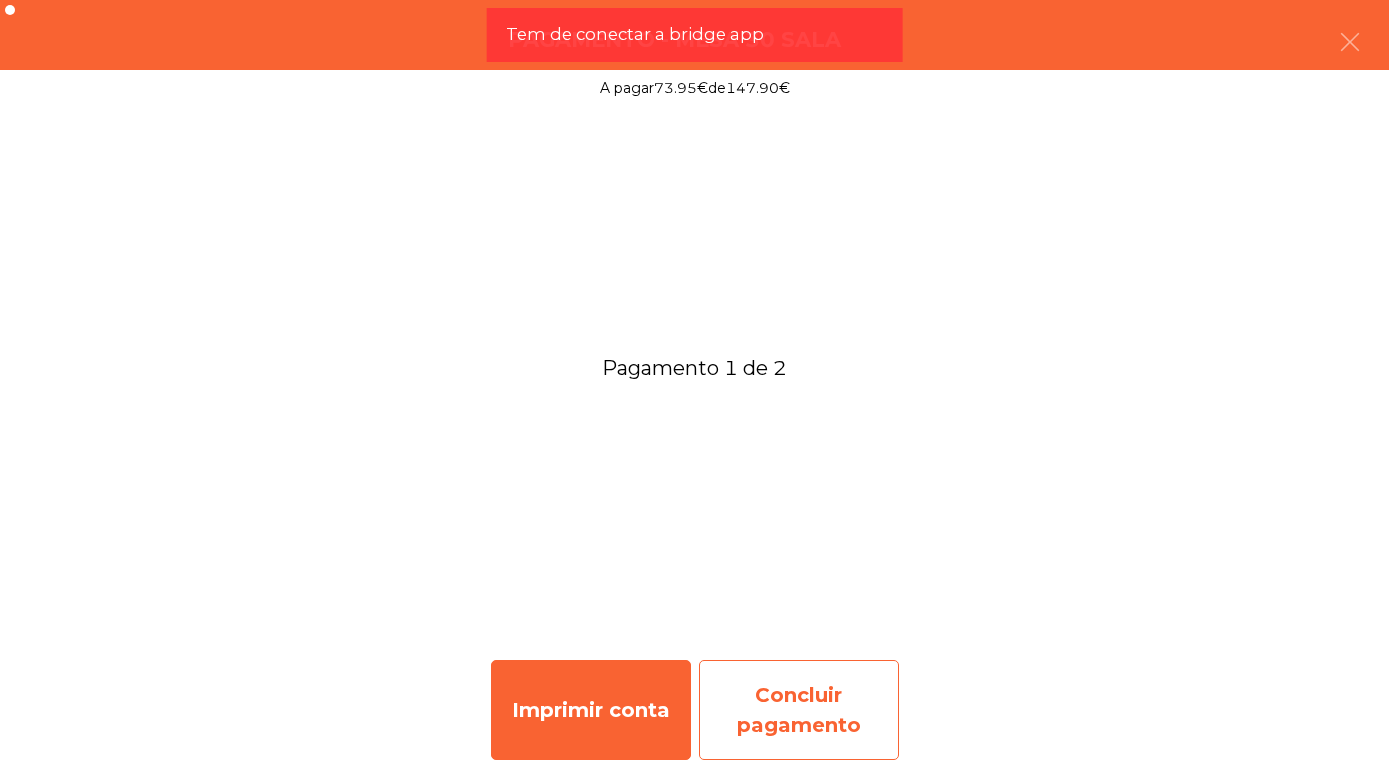 click on "Concluir pagamento" 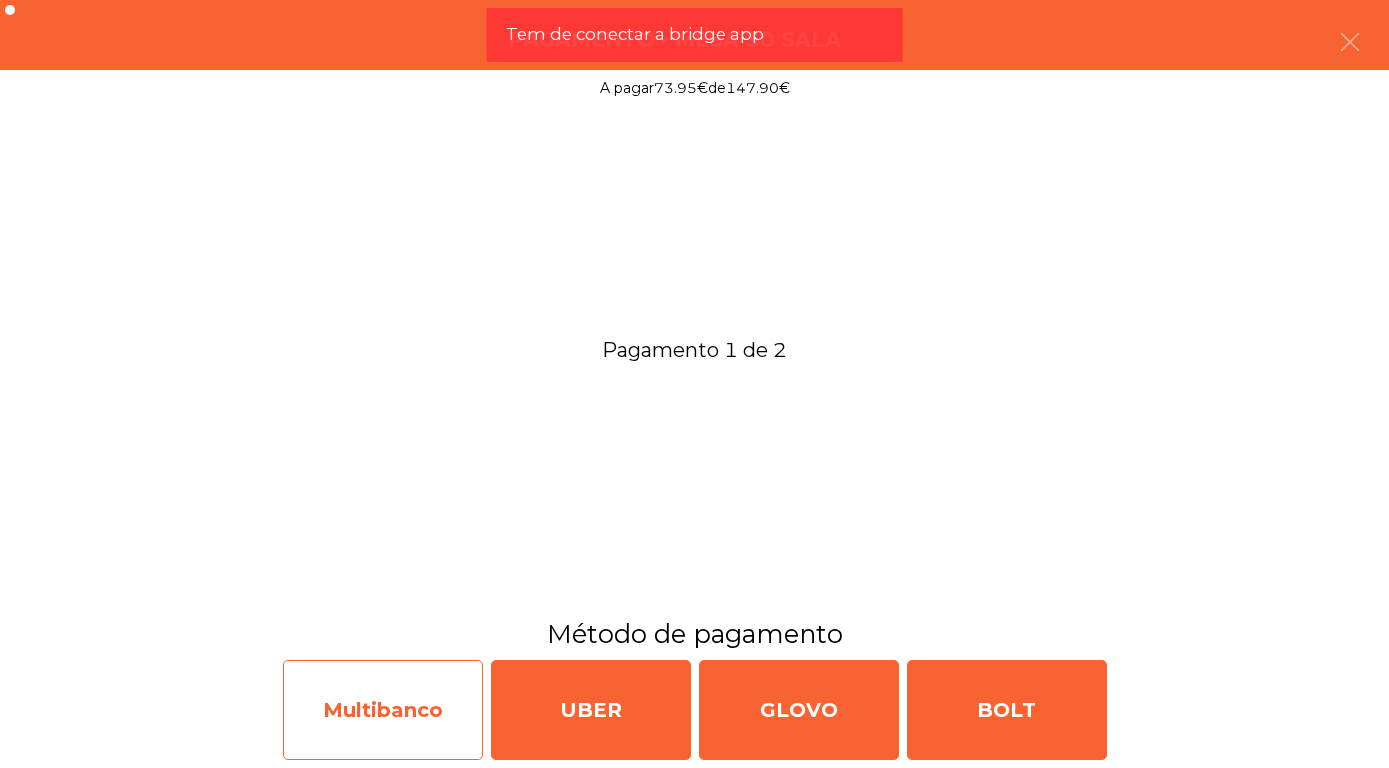 click on "Multibanco" 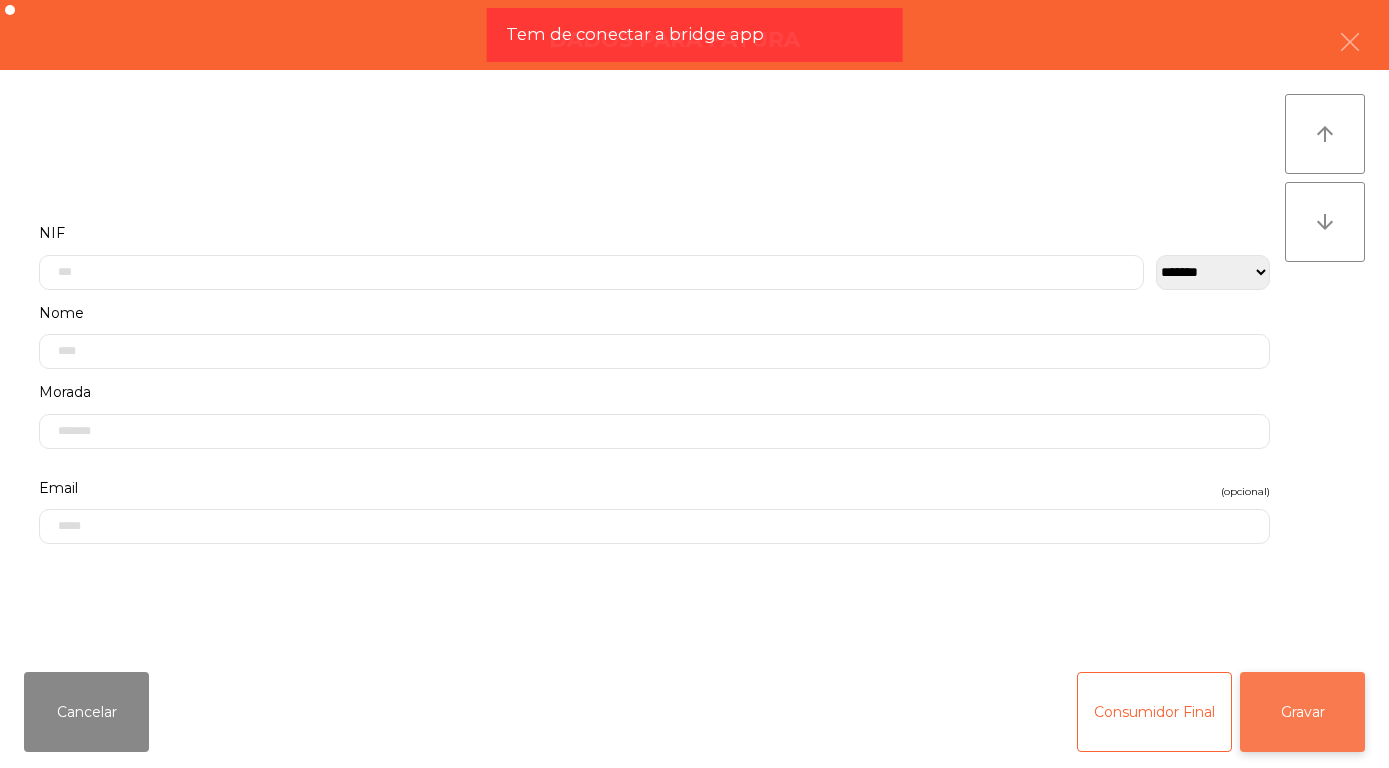 click on "Gravar" 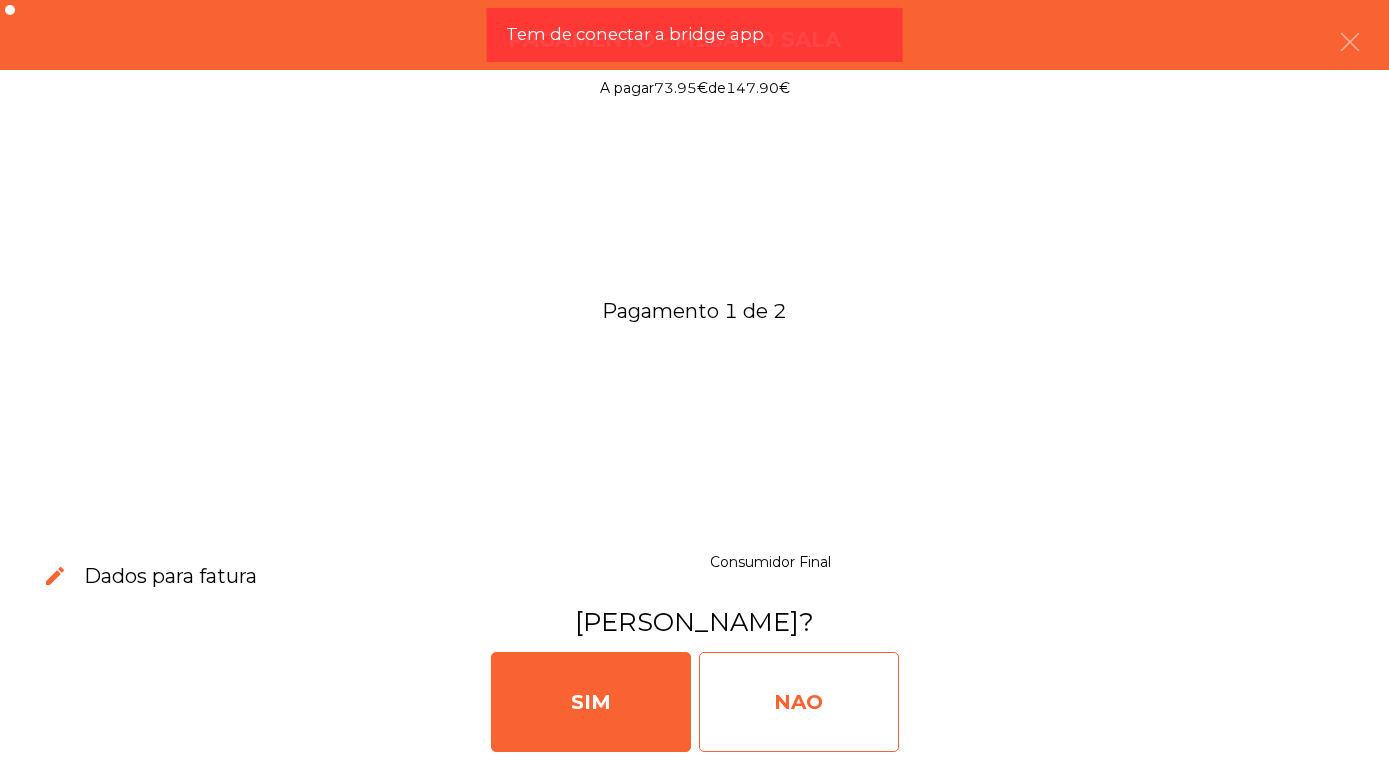 click on "NAO" 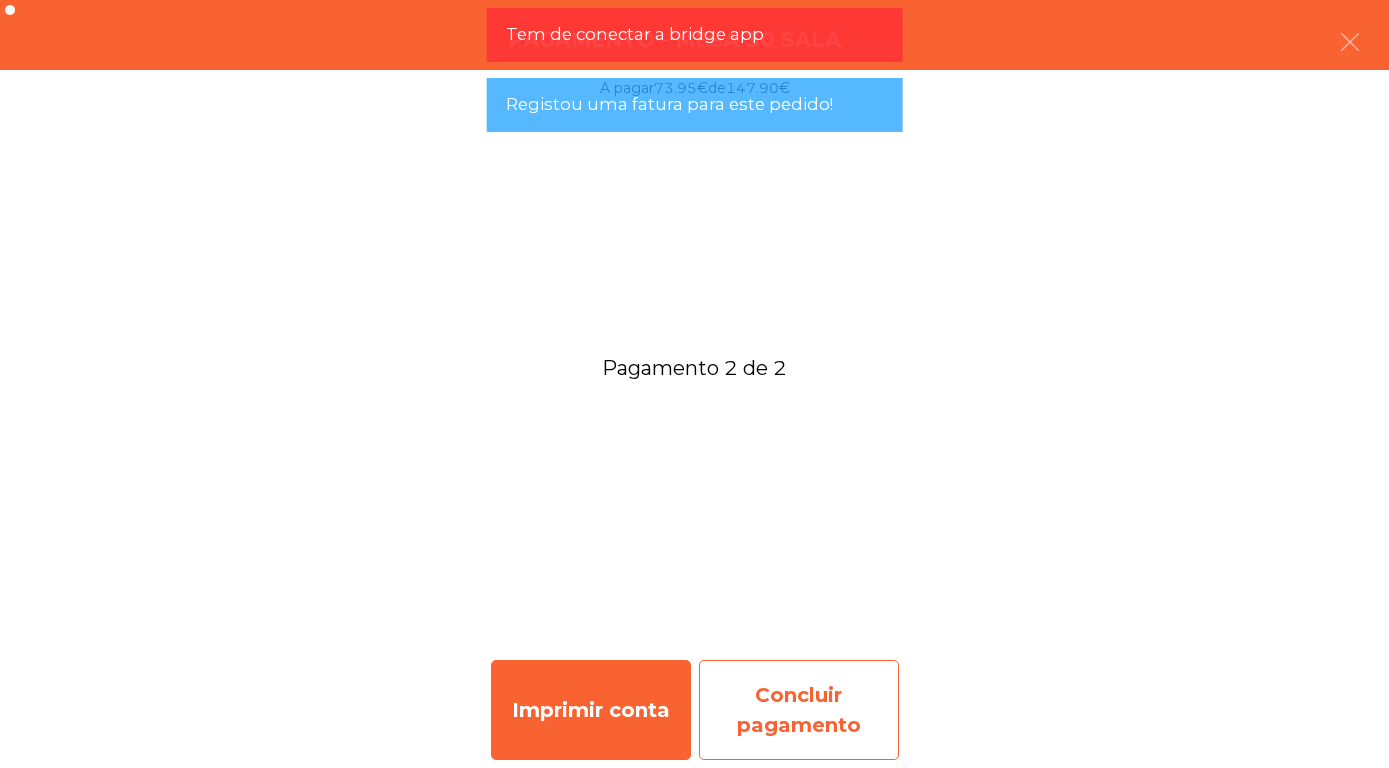 click on "Concluir pagamento" 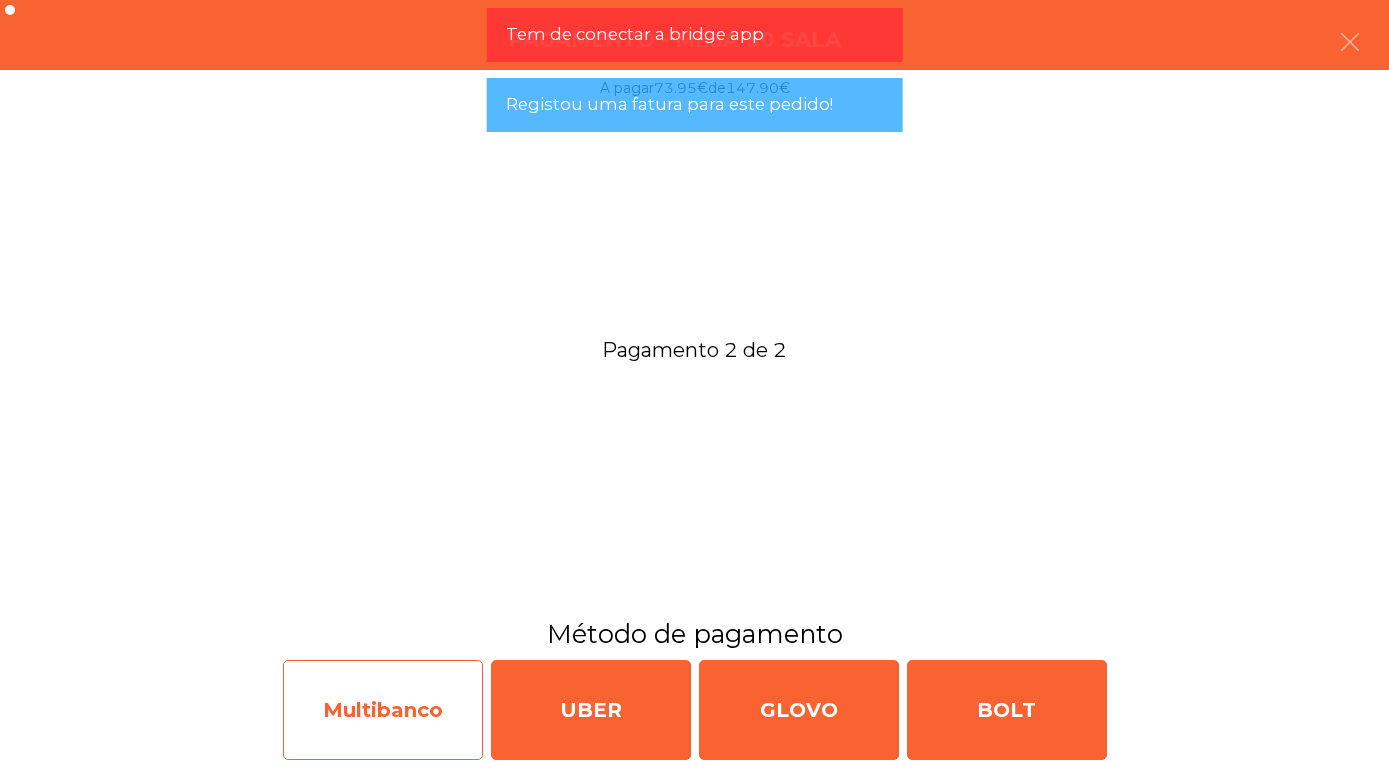click on "Multibanco" 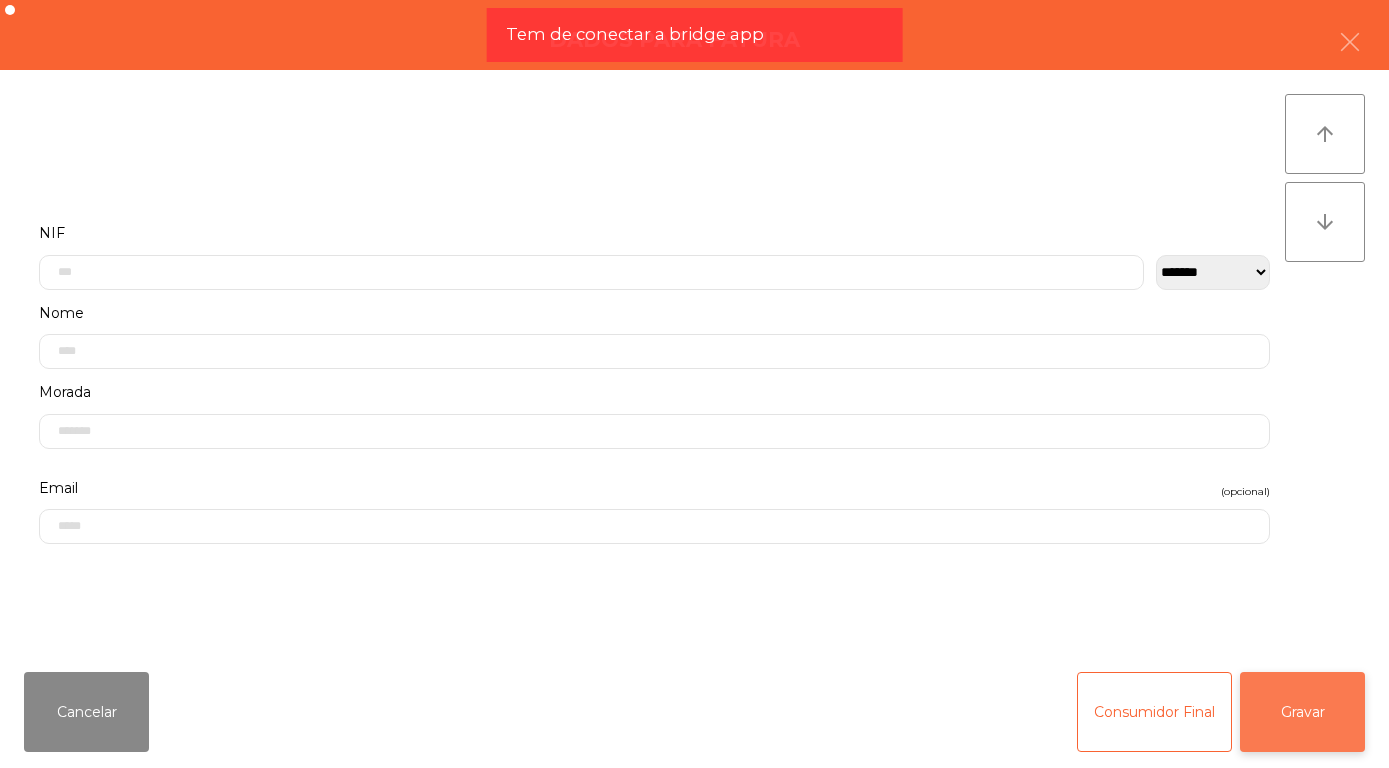 click on "Gravar" 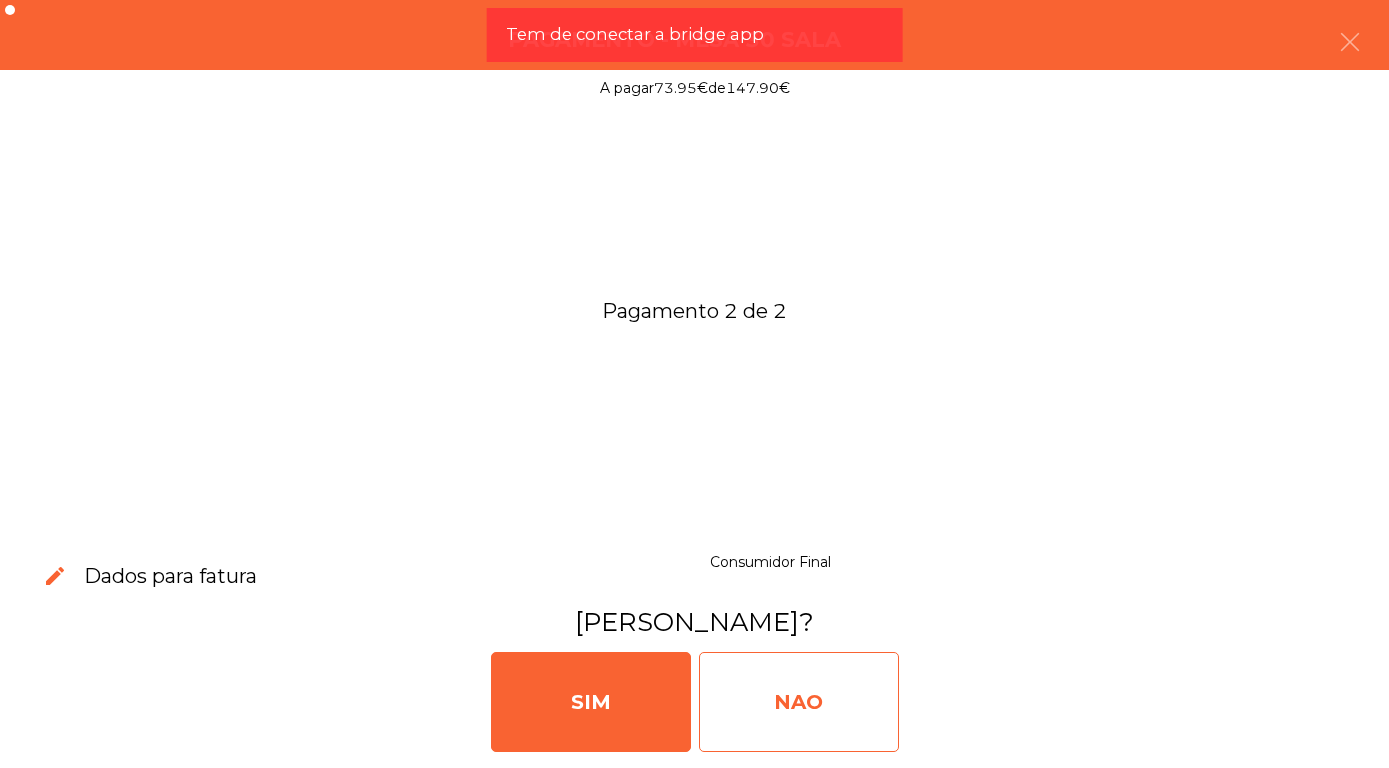 click on "NAO" 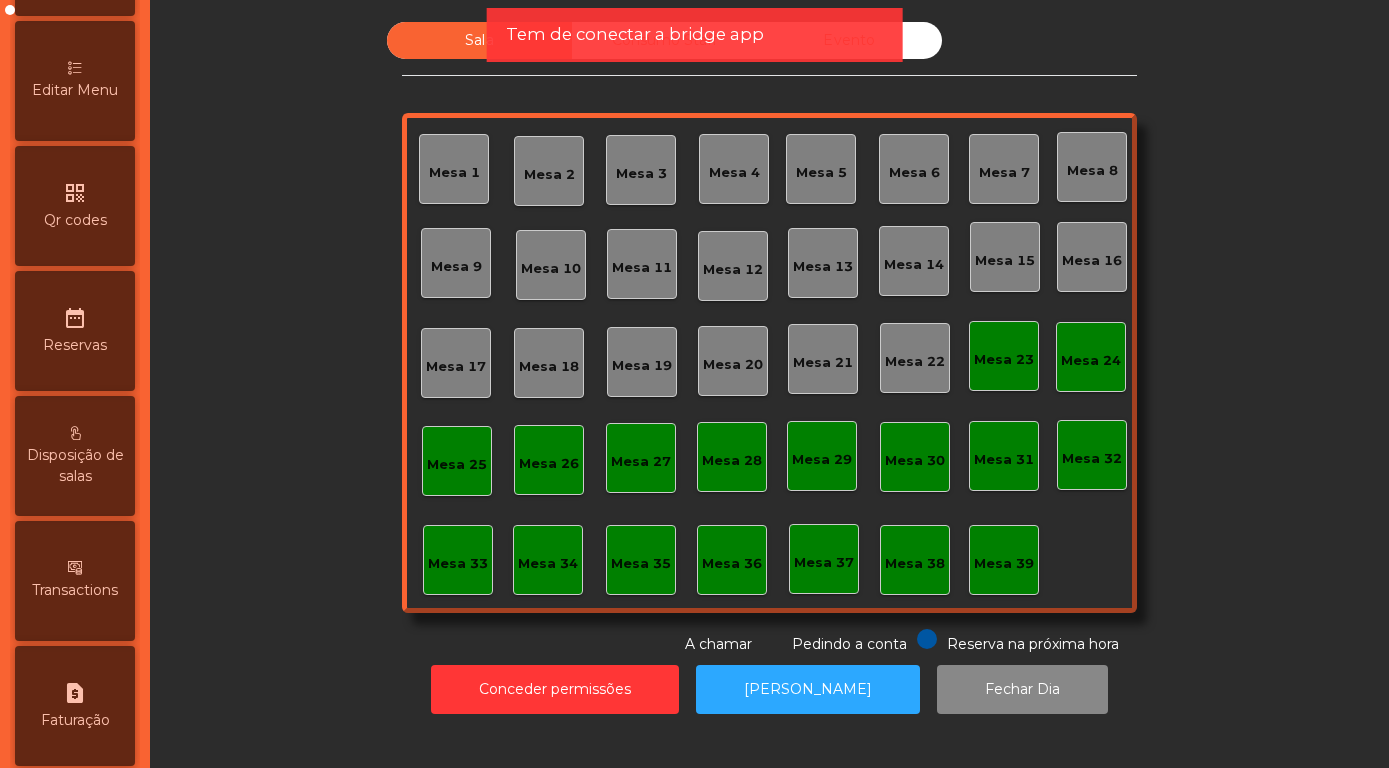 scroll, scrollTop: 947, scrollLeft: 0, axis: vertical 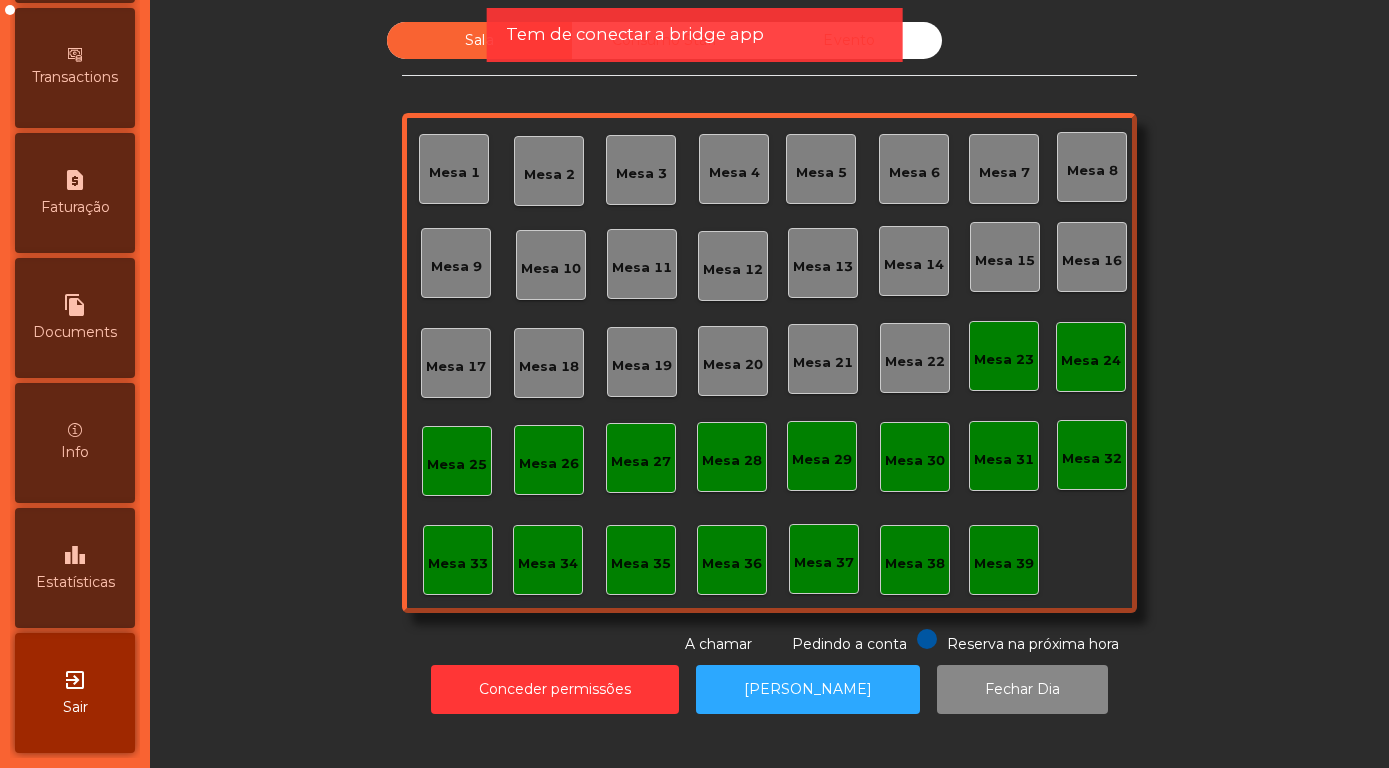 click on "Estatísticas" at bounding box center [75, 582] 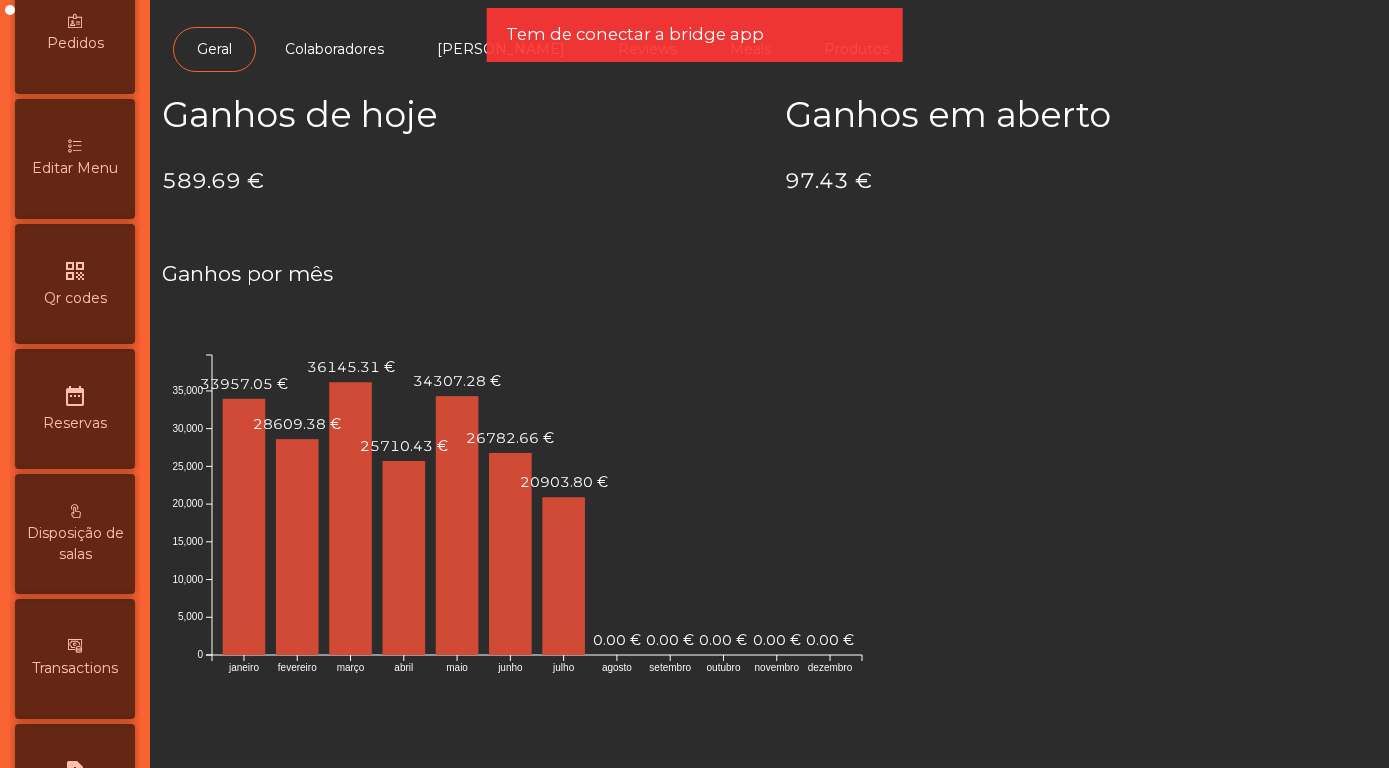 scroll, scrollTop: 0, scrollLeft: 0, axis: both 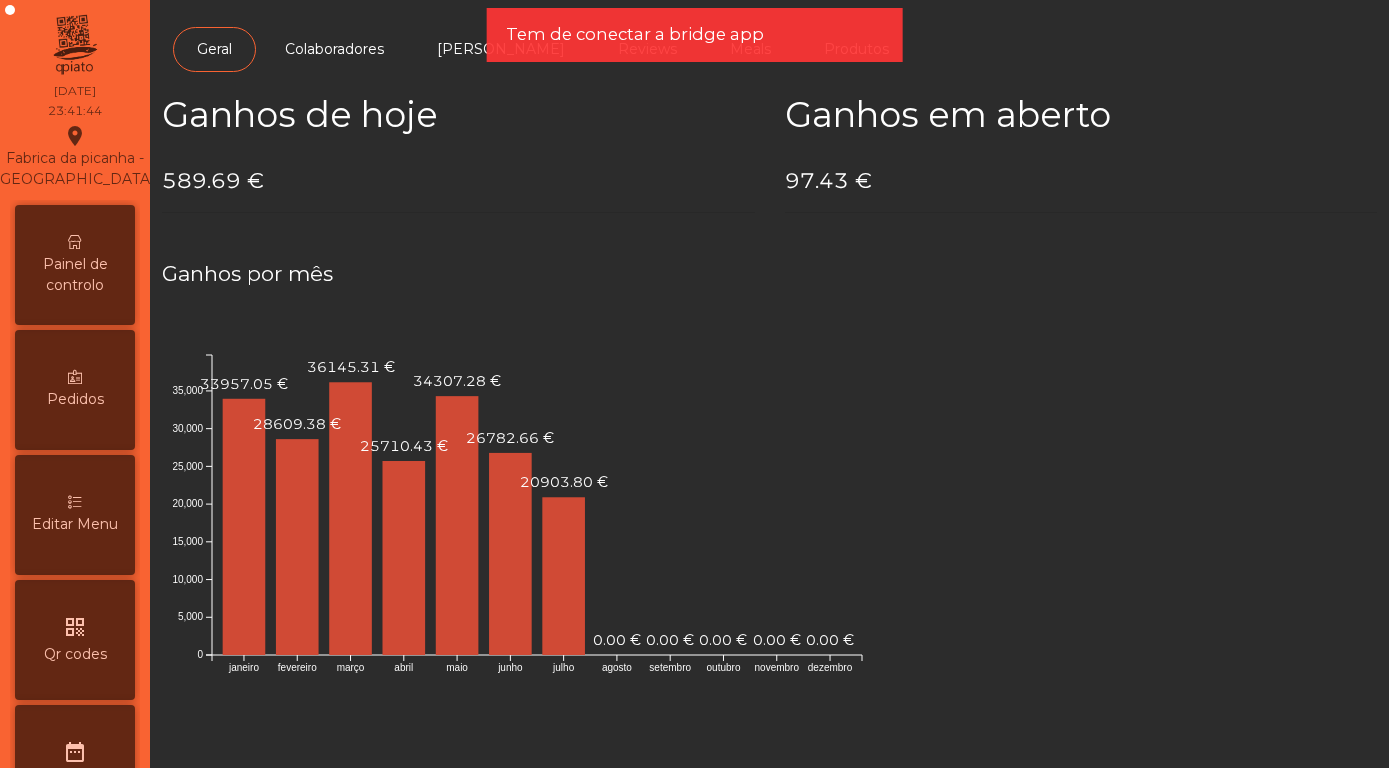 click on "Painel de controlo" at bounding box center (75, 275) 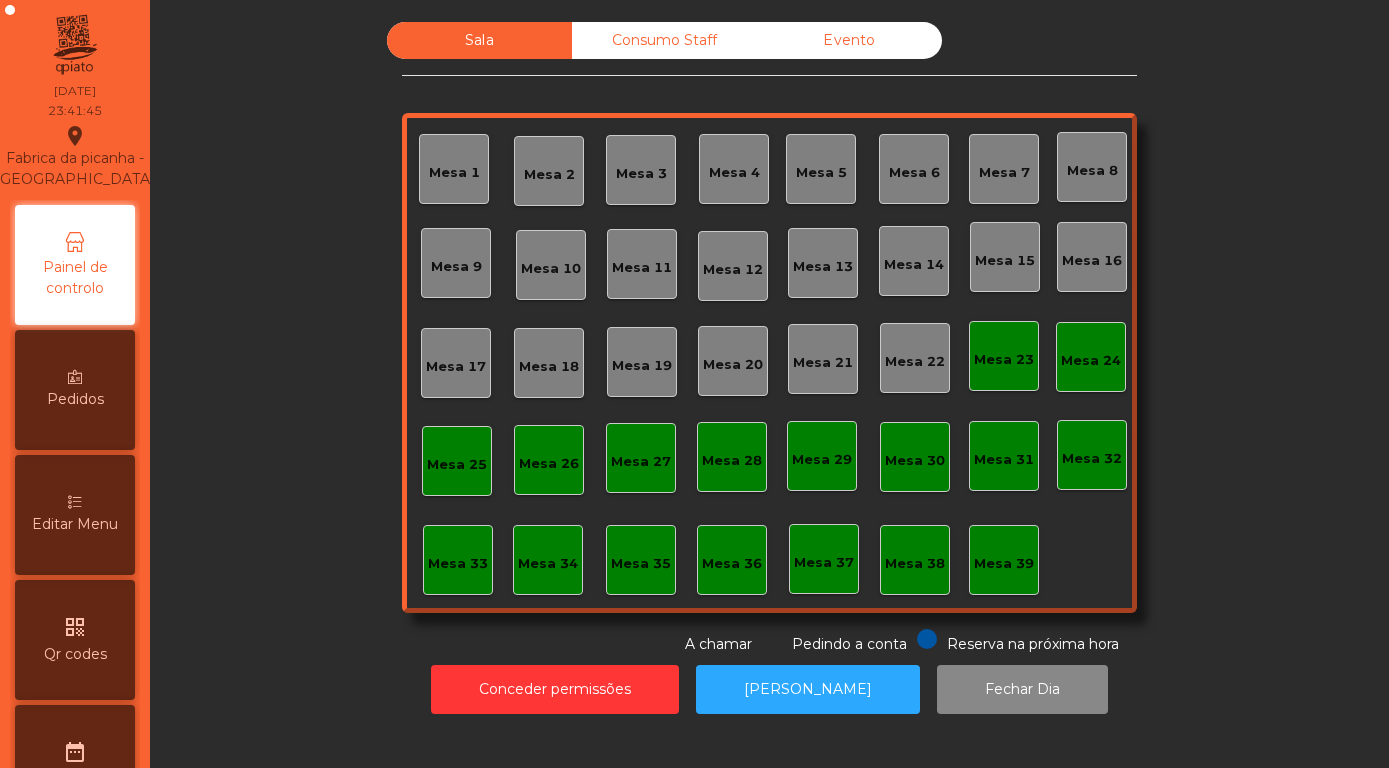 click on "Evento" 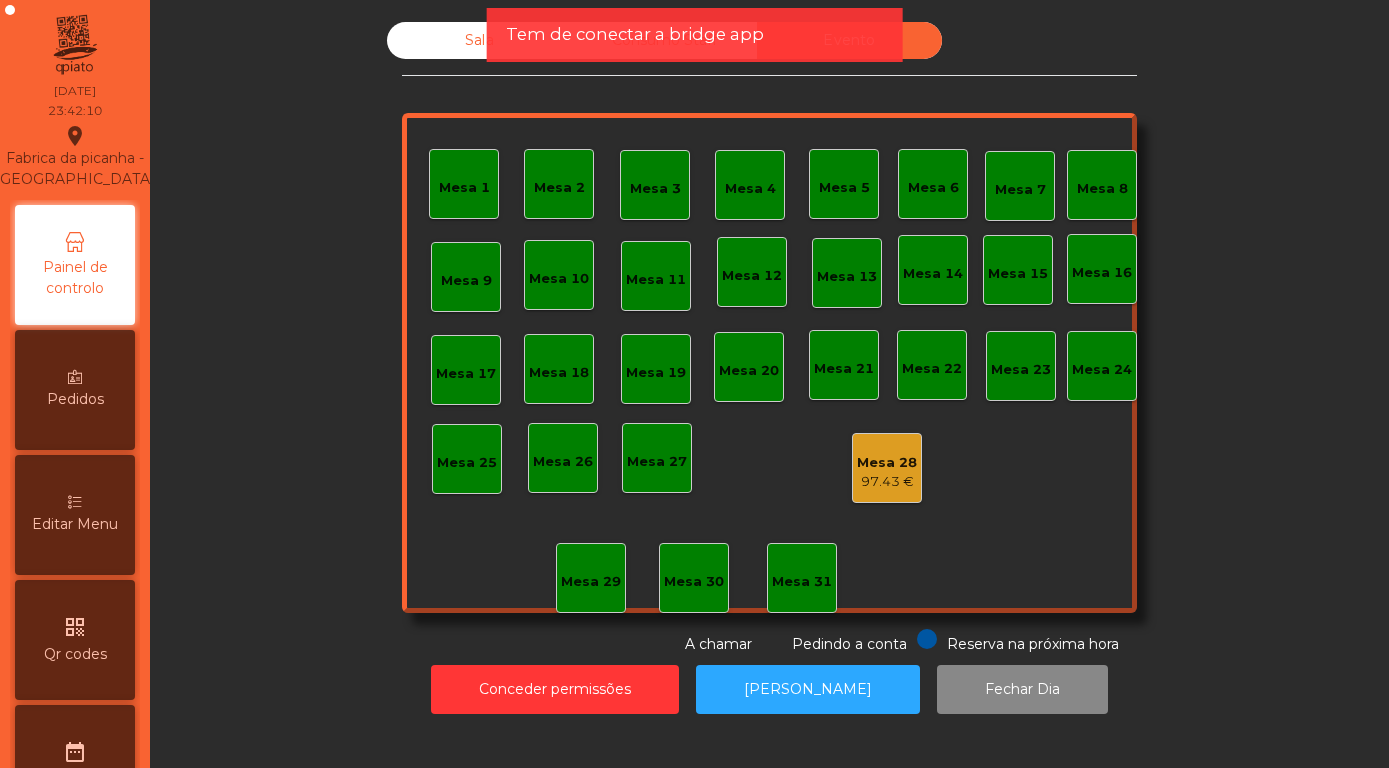 click on "97.43 €" 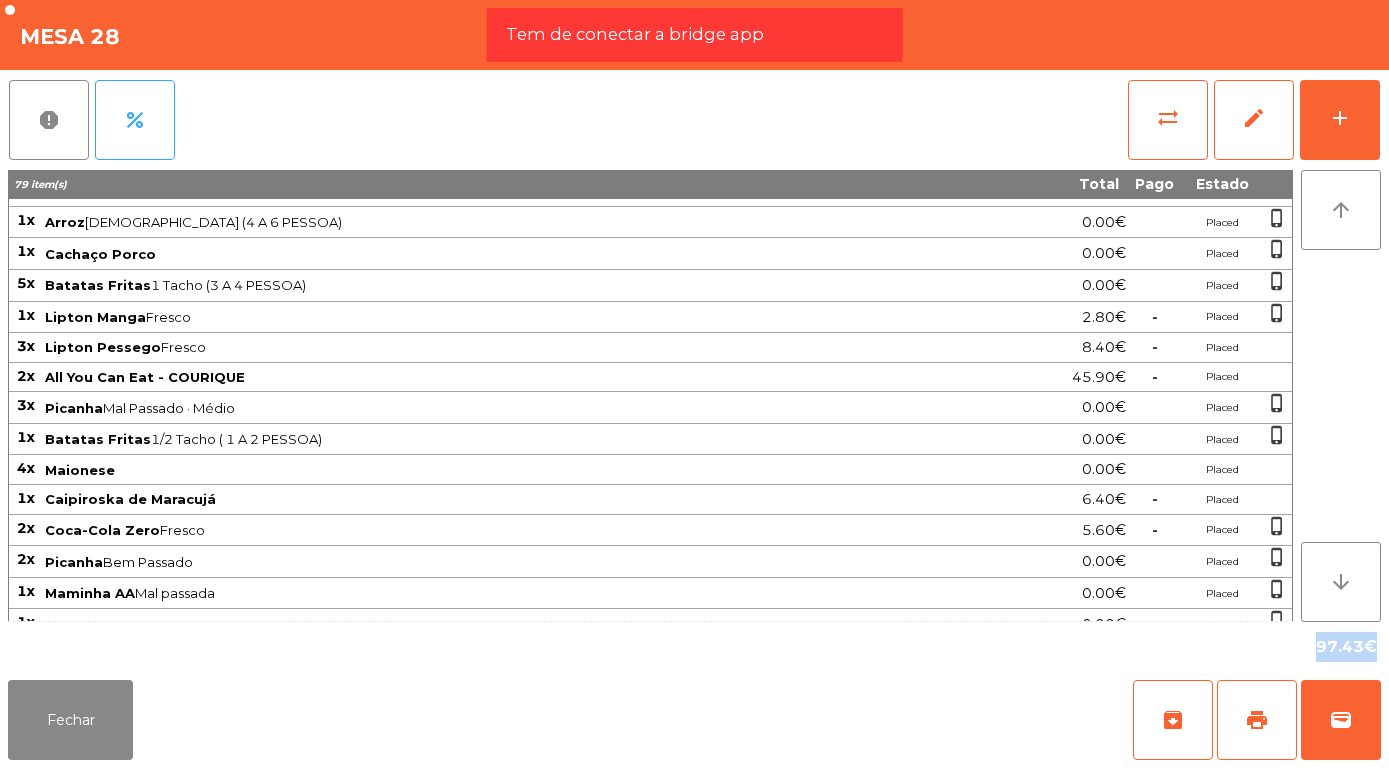 scroll, scrollTop: 628, scrollLeft: 0, axis: vertical 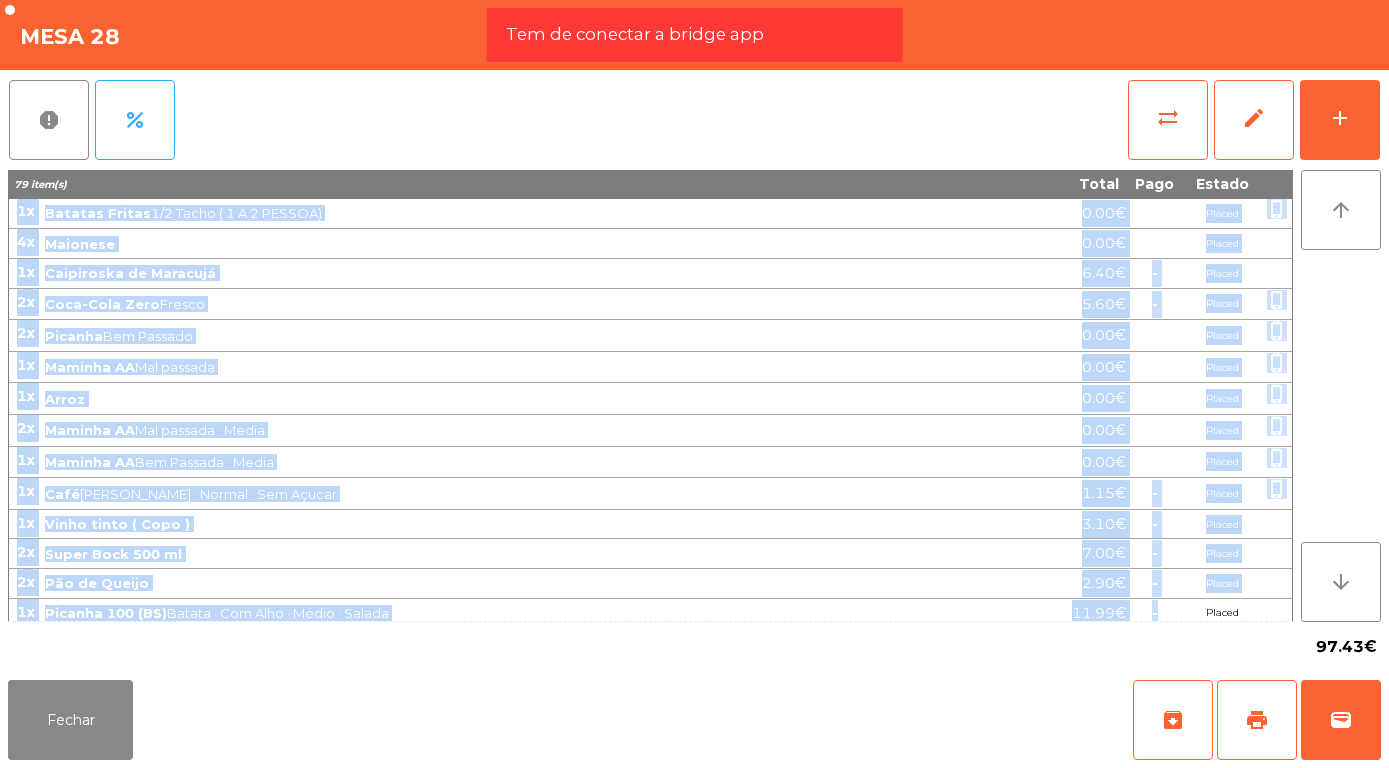 drag, startPoint x: 18, startPoint y: 213, endPoint x: 1129, endPoint y: 616, distance: 1181.8334 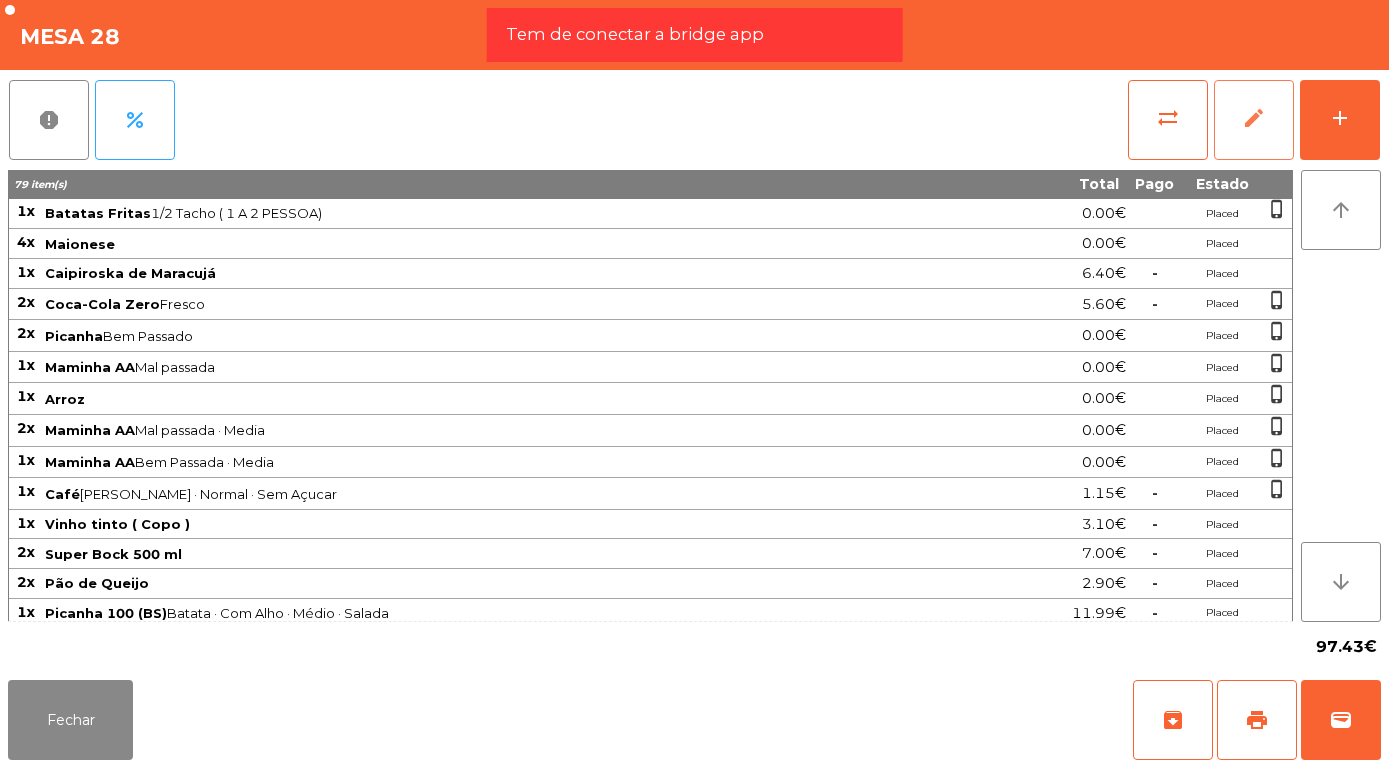 click on "edit" 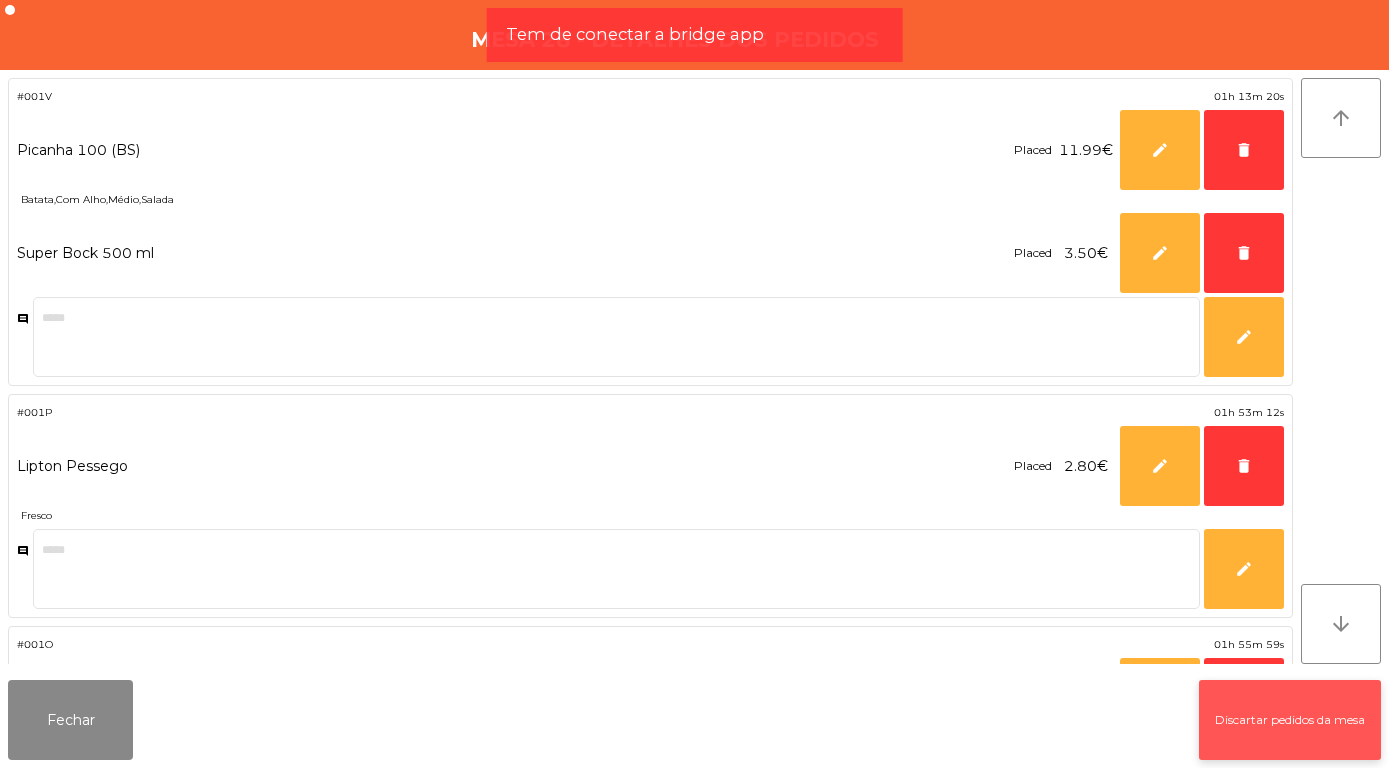 click on "Discartar pedidos da mesa" 